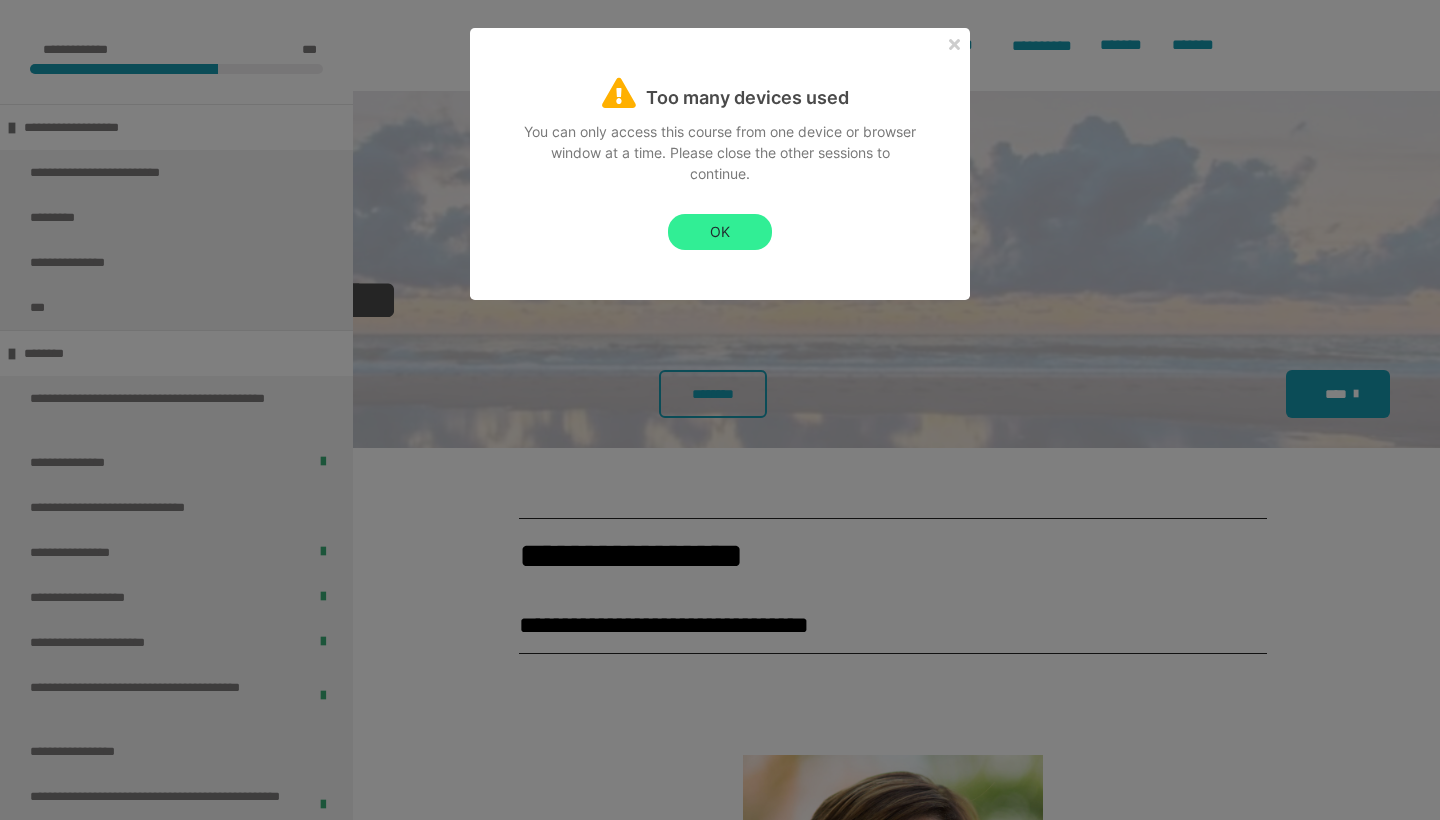 scroll, scrollTop: 3000, scrollLeft: 0, axis: vertical 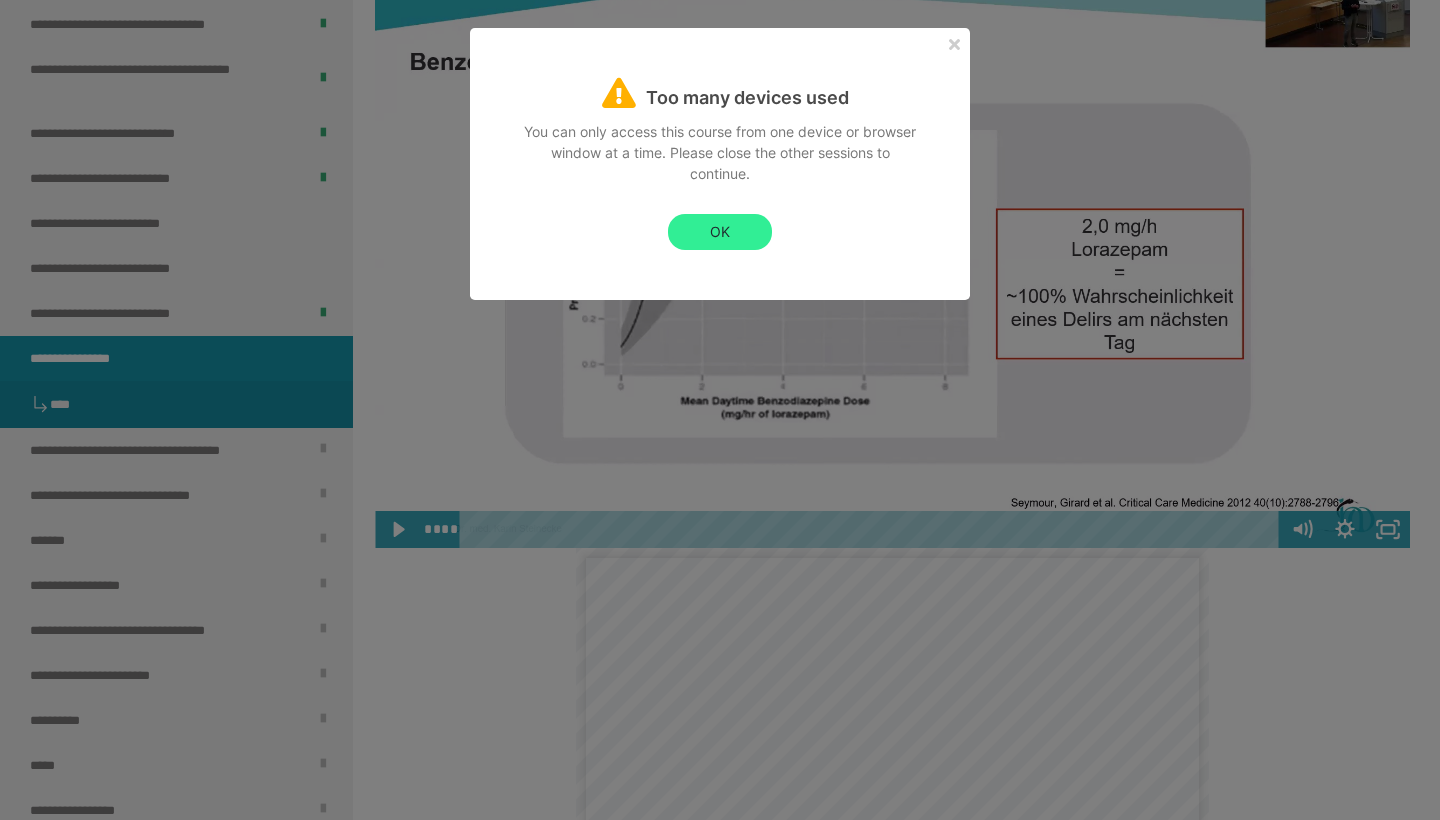 click on "OK" at bounding box center [720, 232] 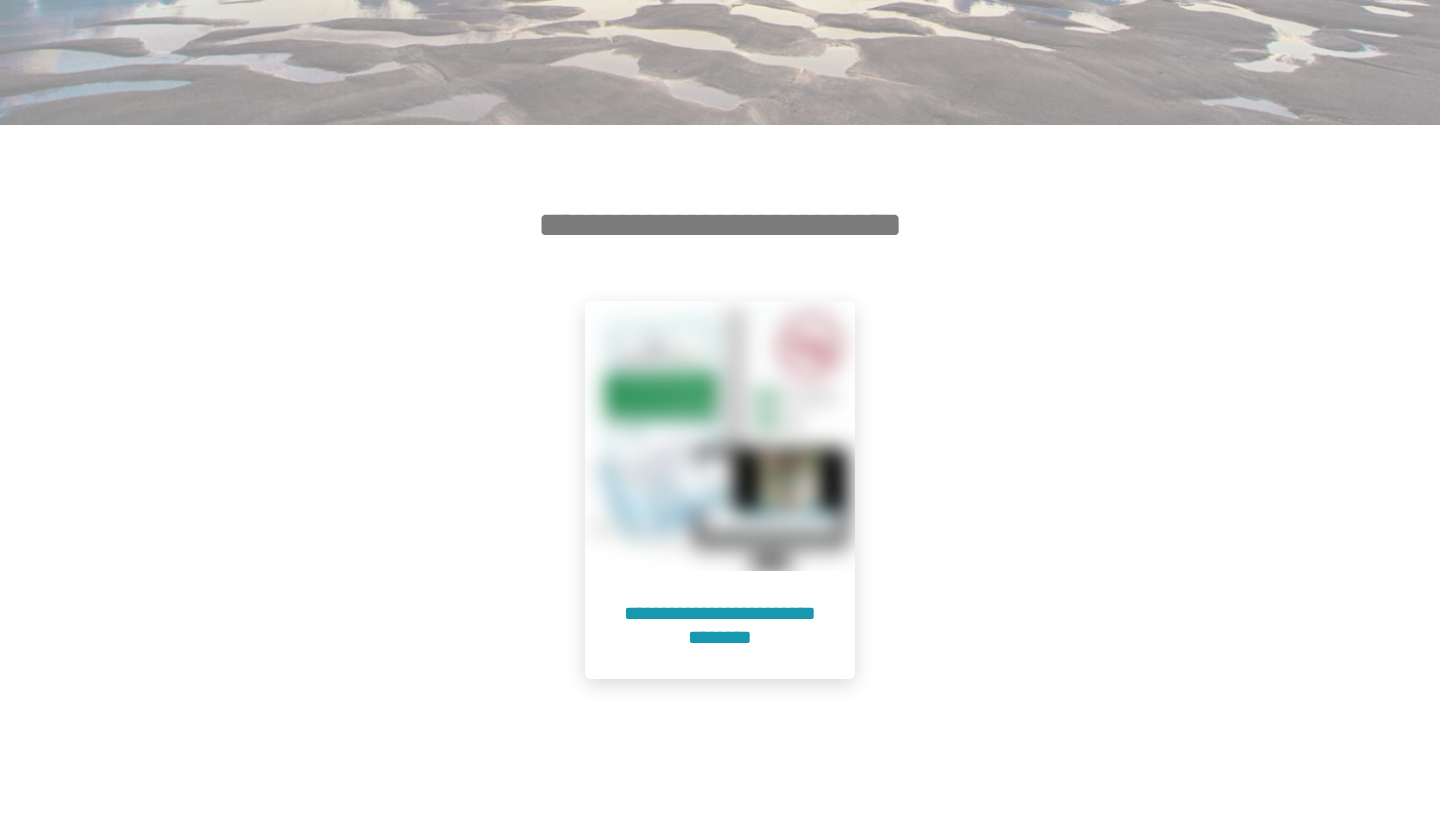 scroll, scrollTop: 773, scrollLeft: 0, axis: vertical 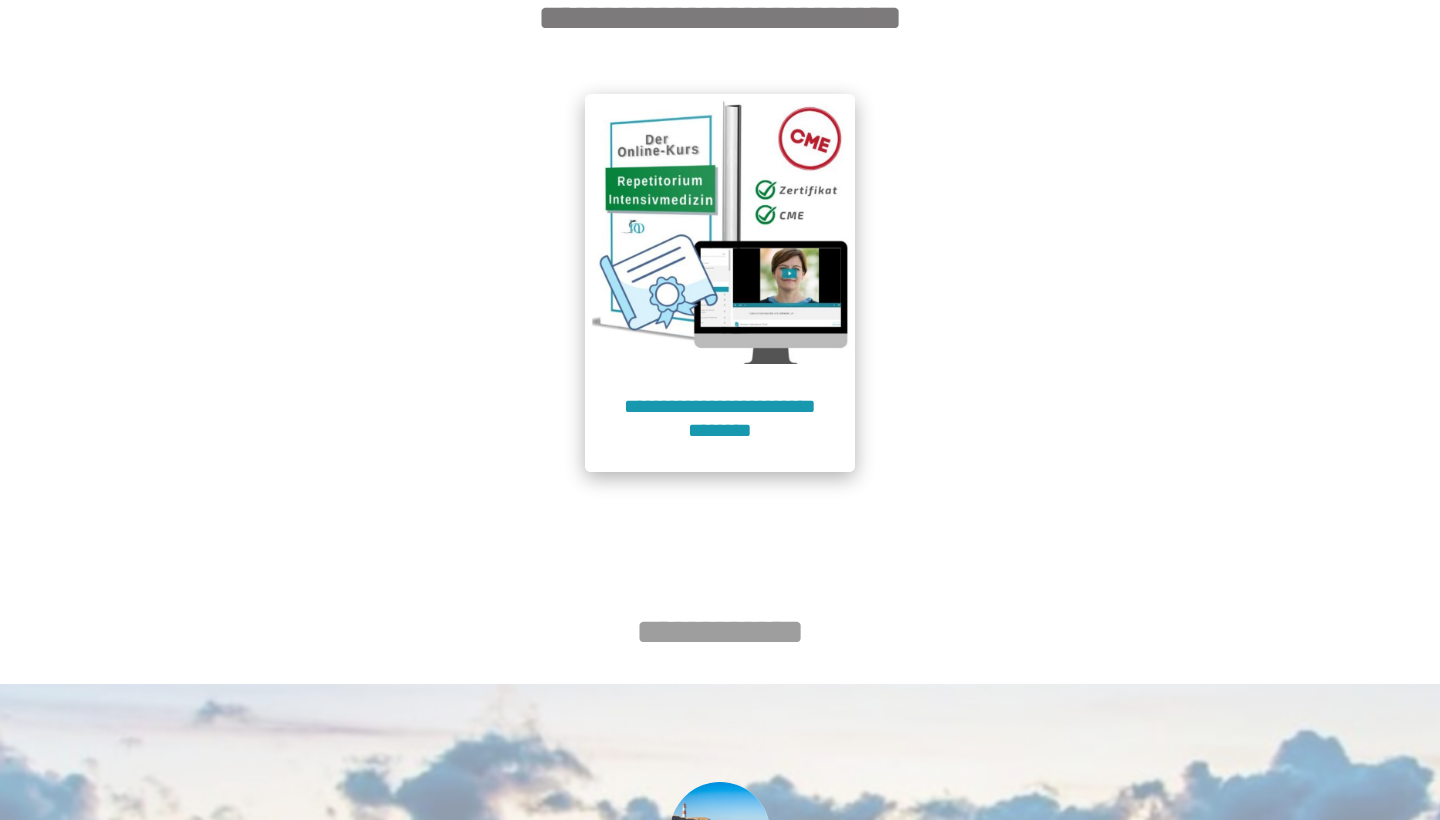 click on "**********" at bounding box center (720, 418) 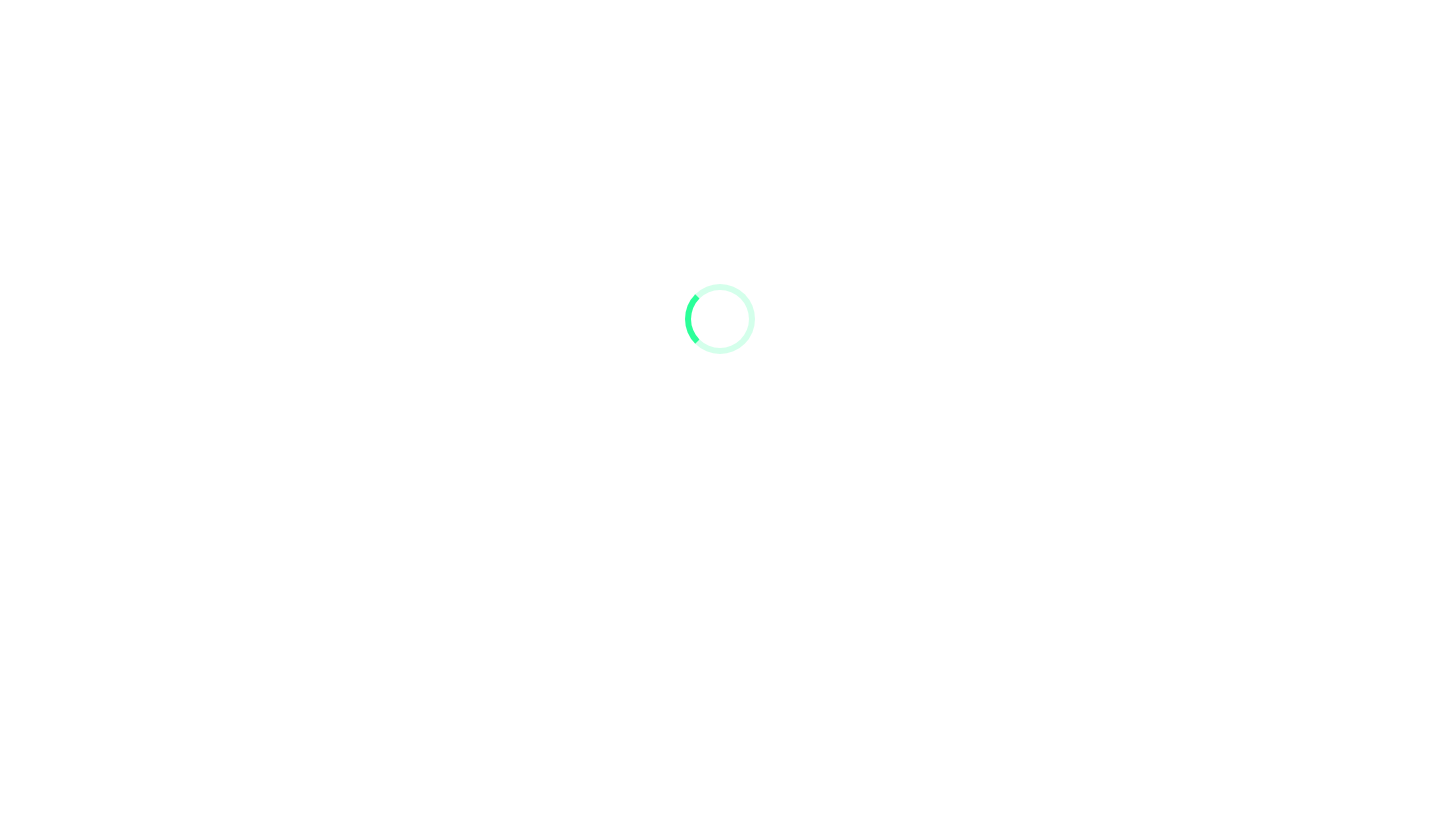 scroll, scrollTop: 91, scrollLeft: 0, axis: vertical 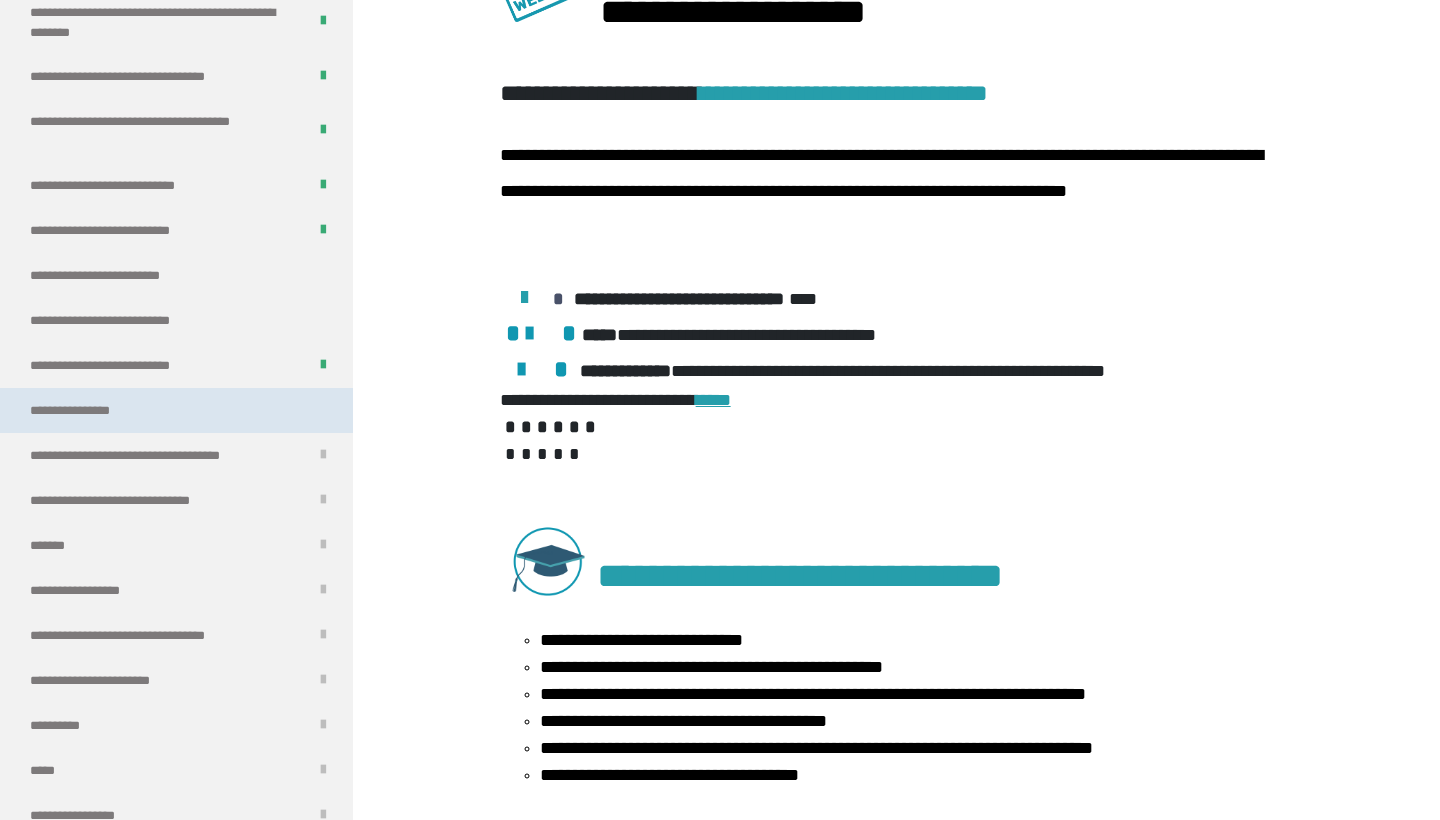 click on "**********" at bounding box center (176, 410) 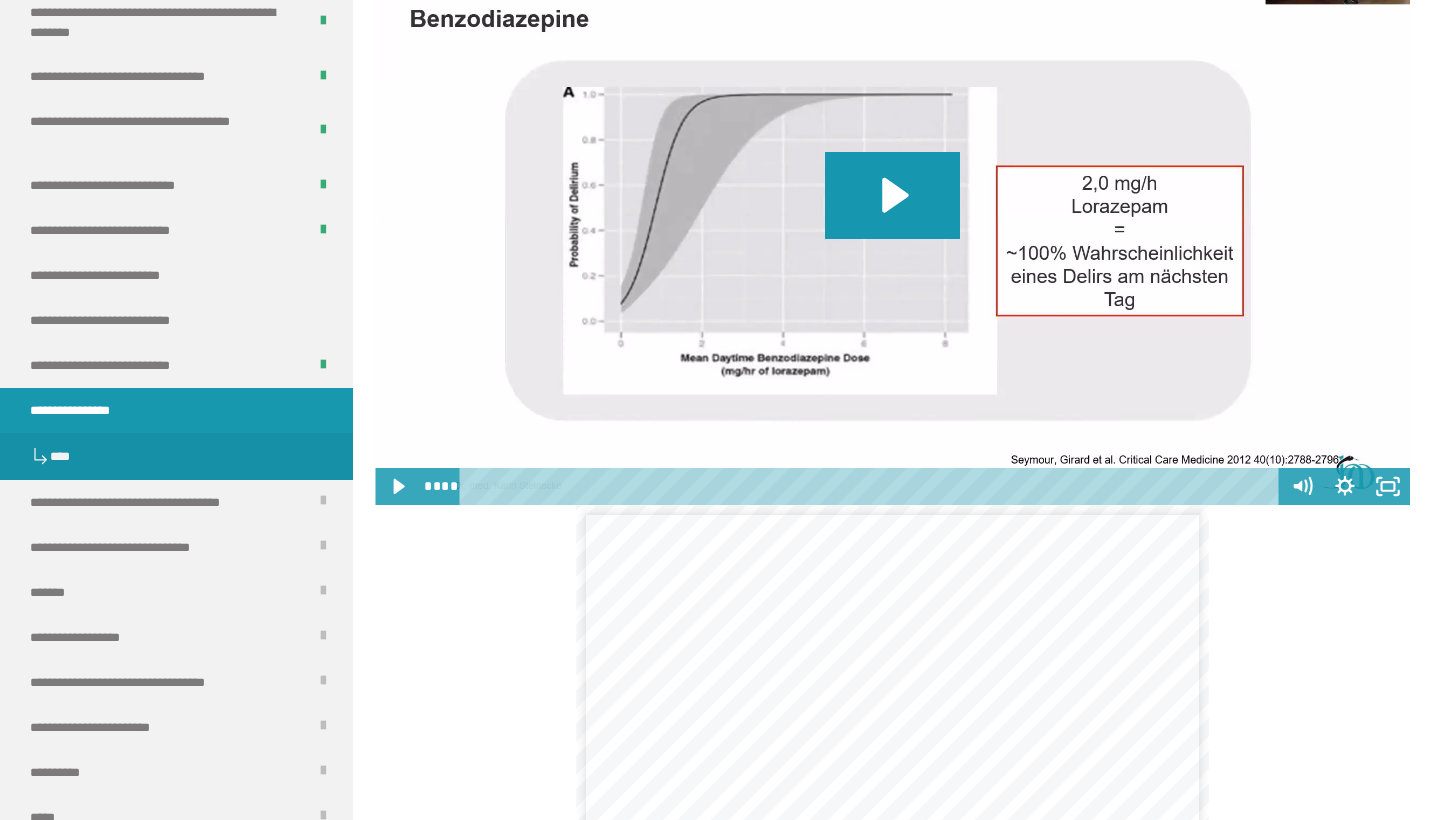 scroll, scrollTop: 2933, scrollLeft: 0, axis: vertical 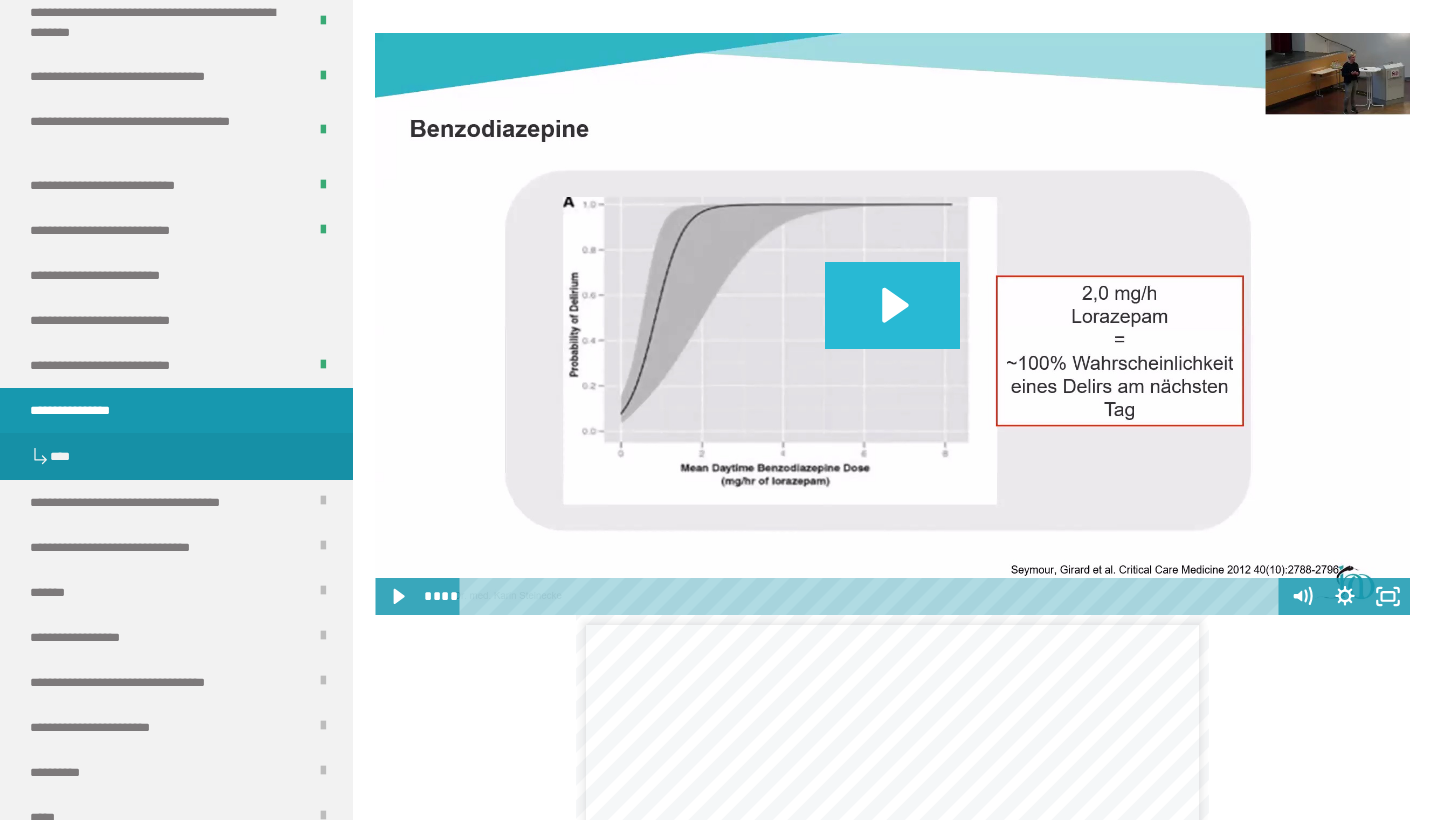 click 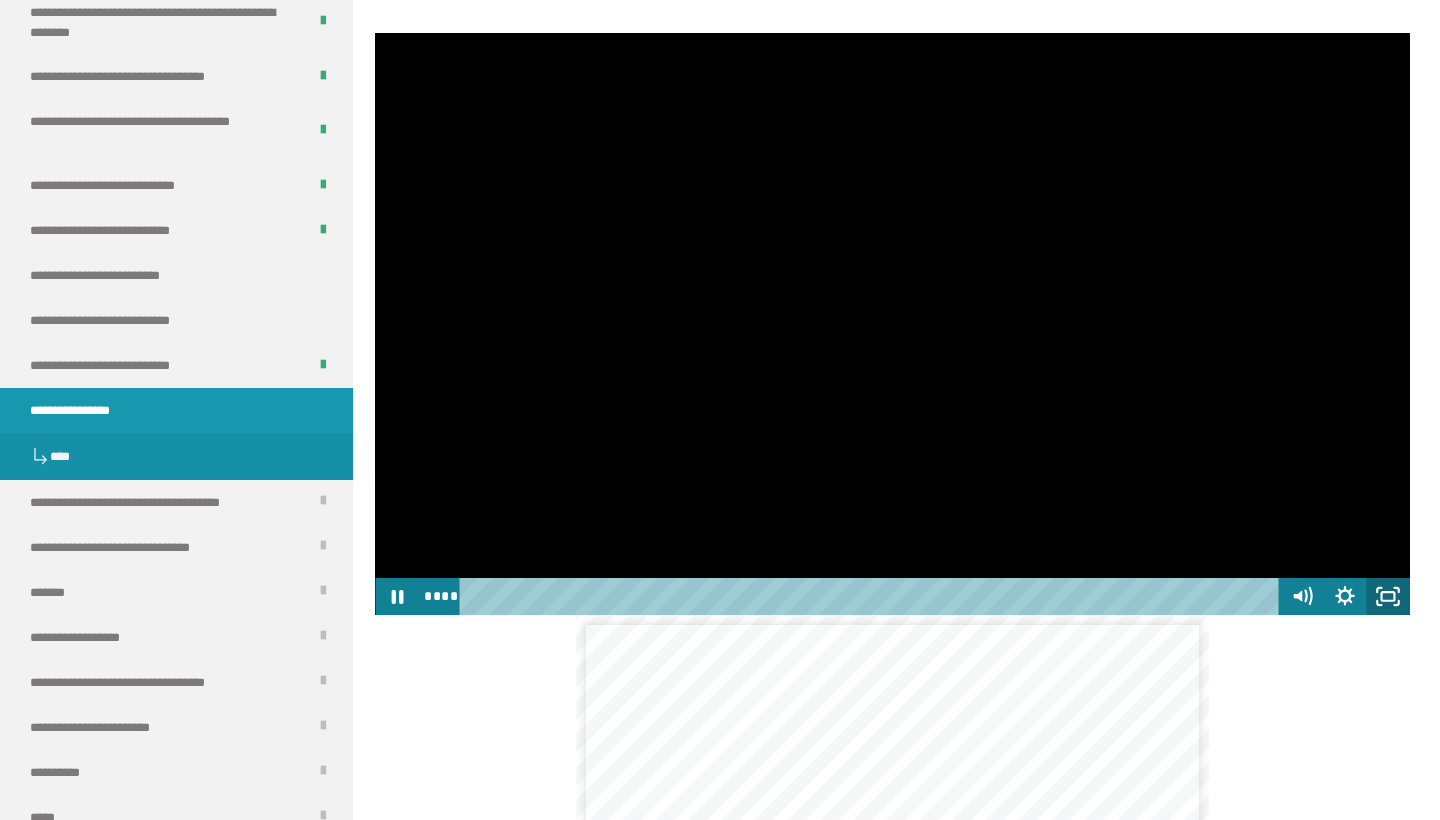 click 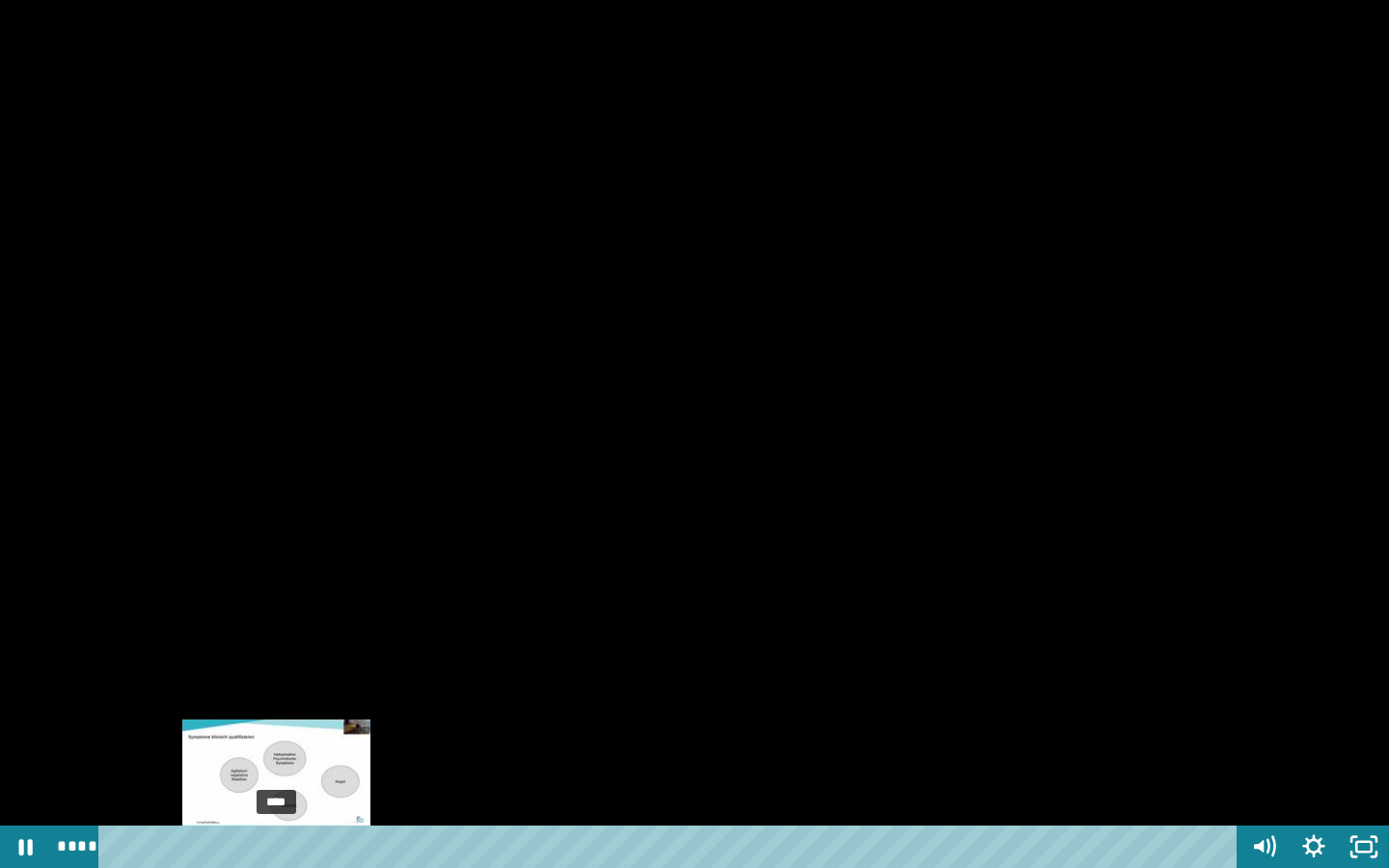 click on "****" at bounding box center (671, 847) 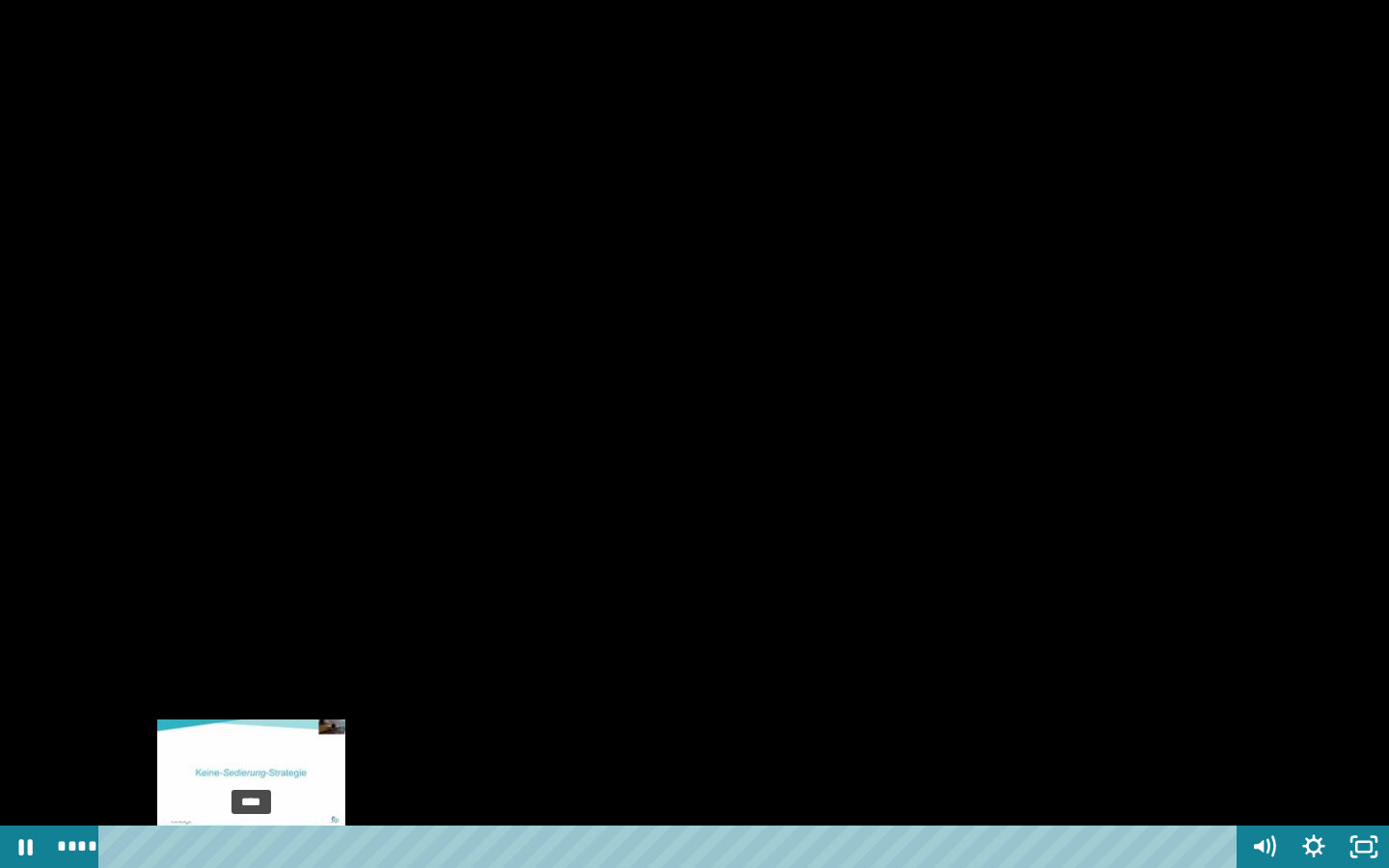 click on "****" at bounding box center [671, 847] 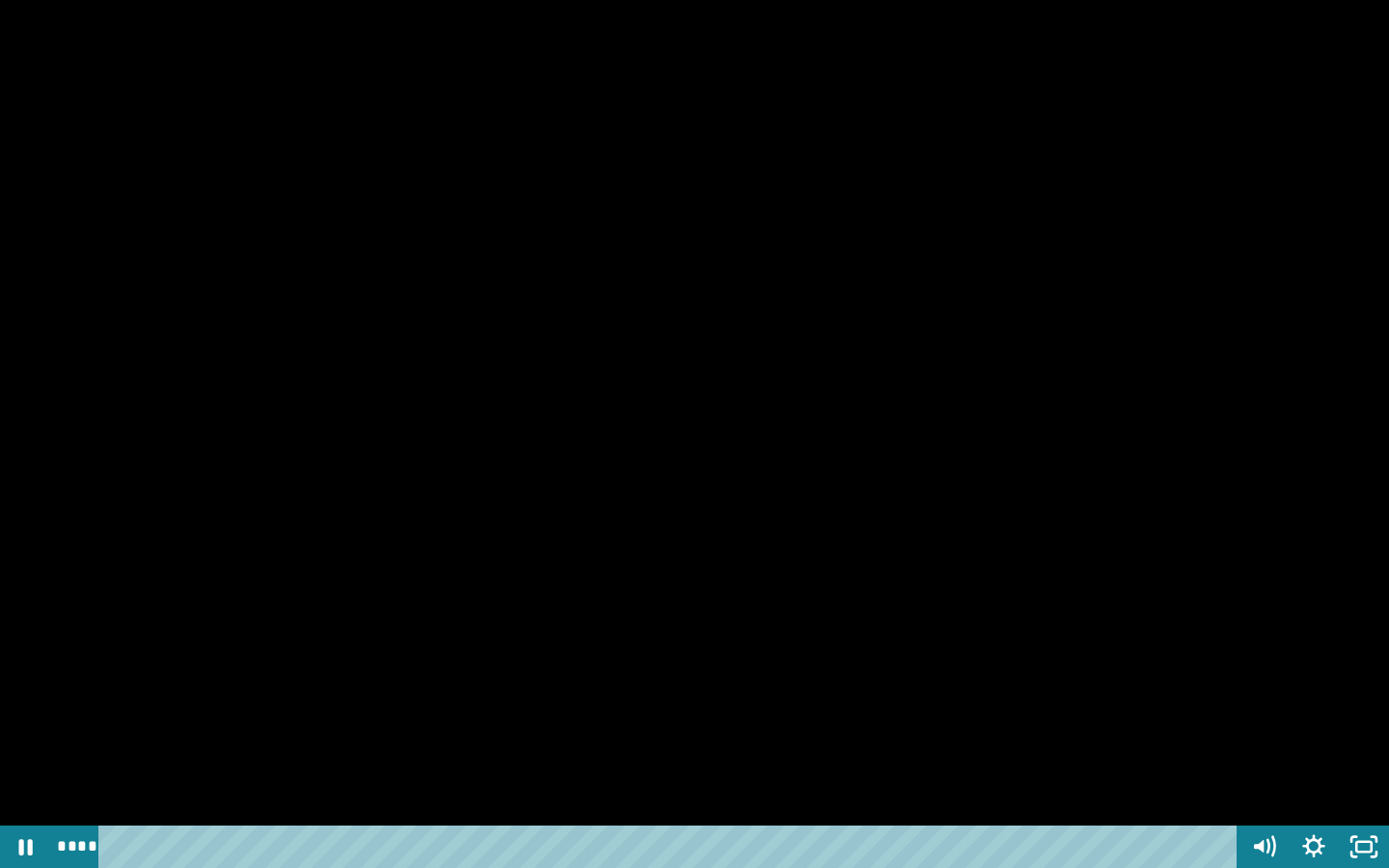 click at bounding box center (694, 434) 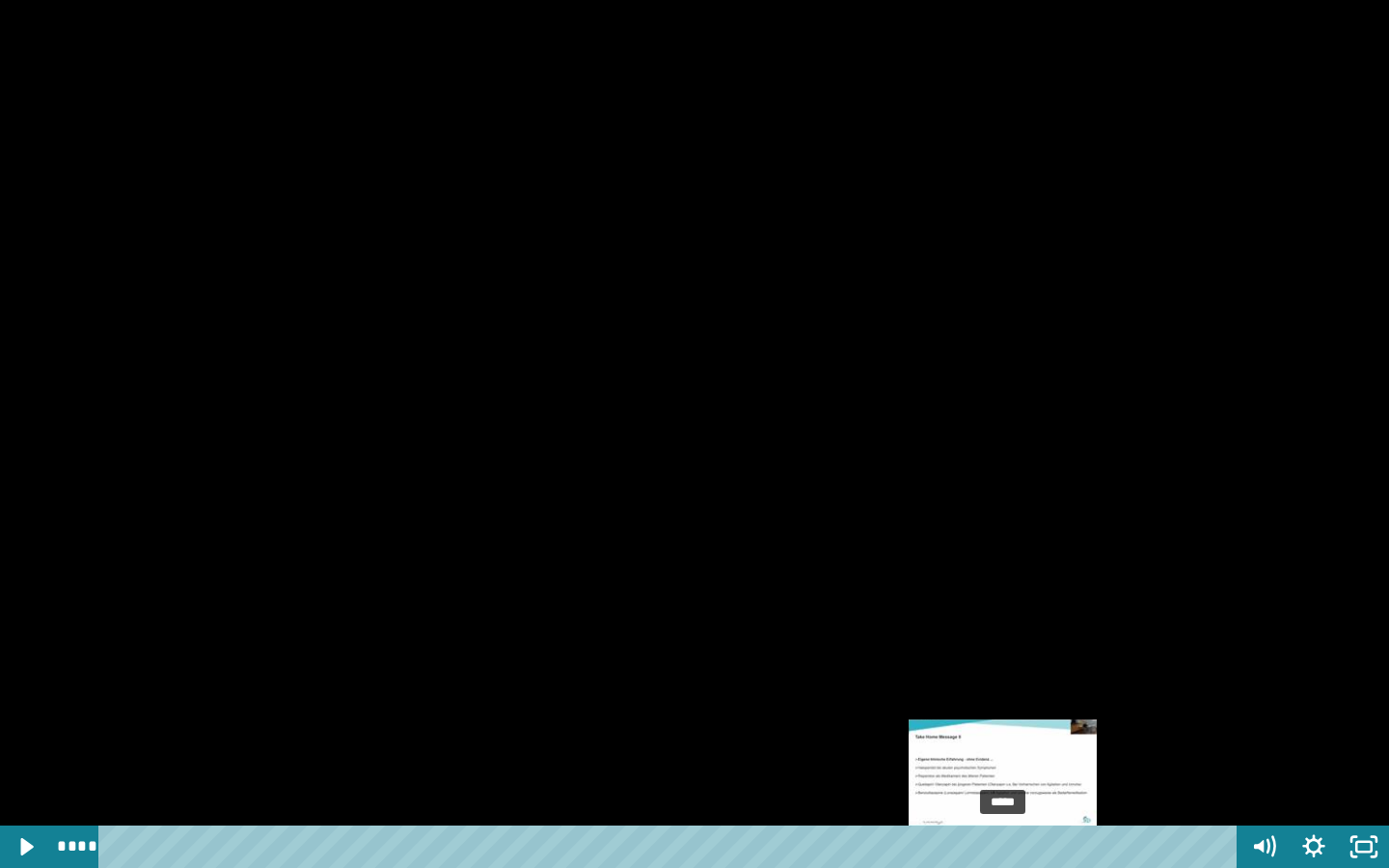 type 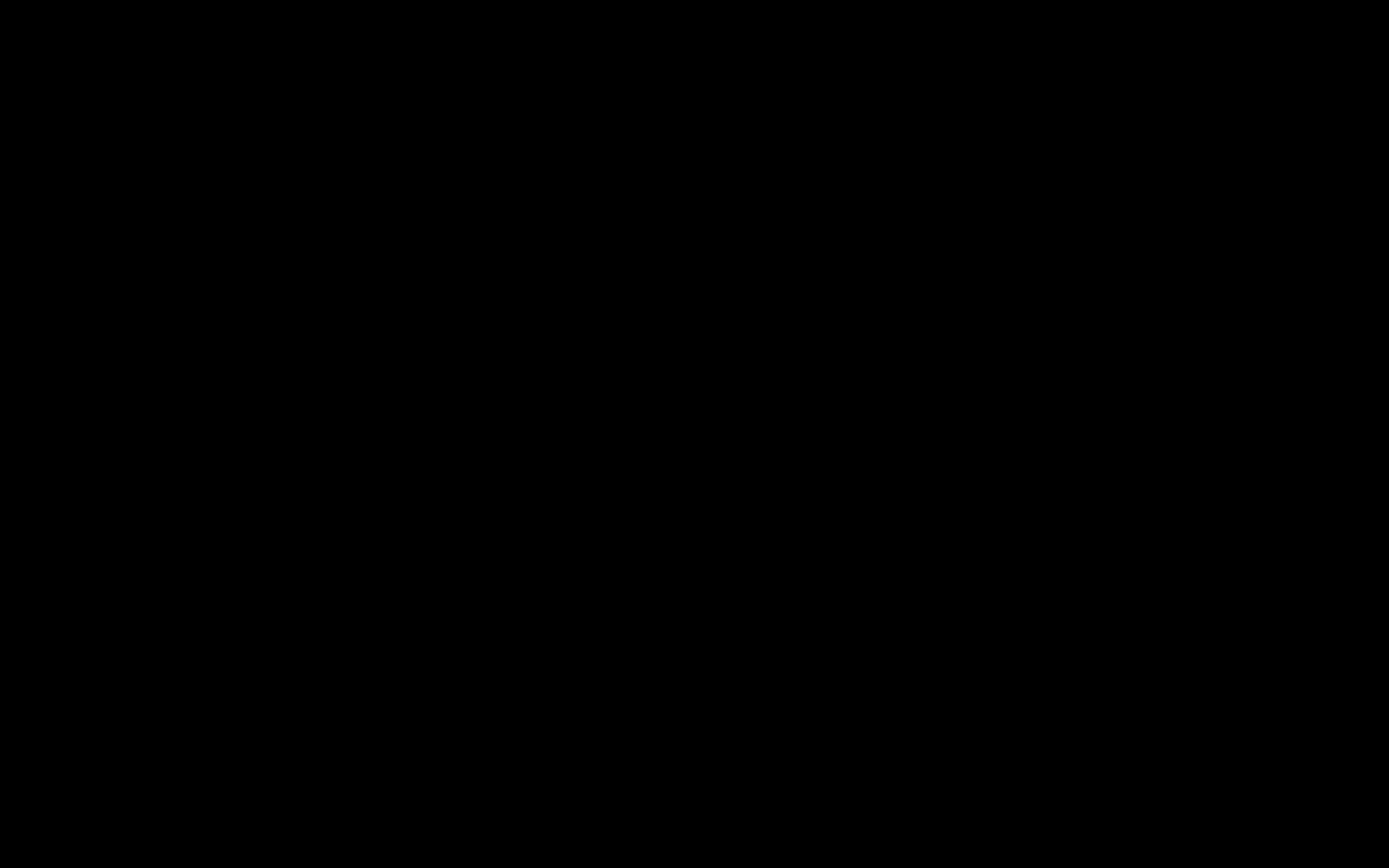 click at bounding box center [0, 0] 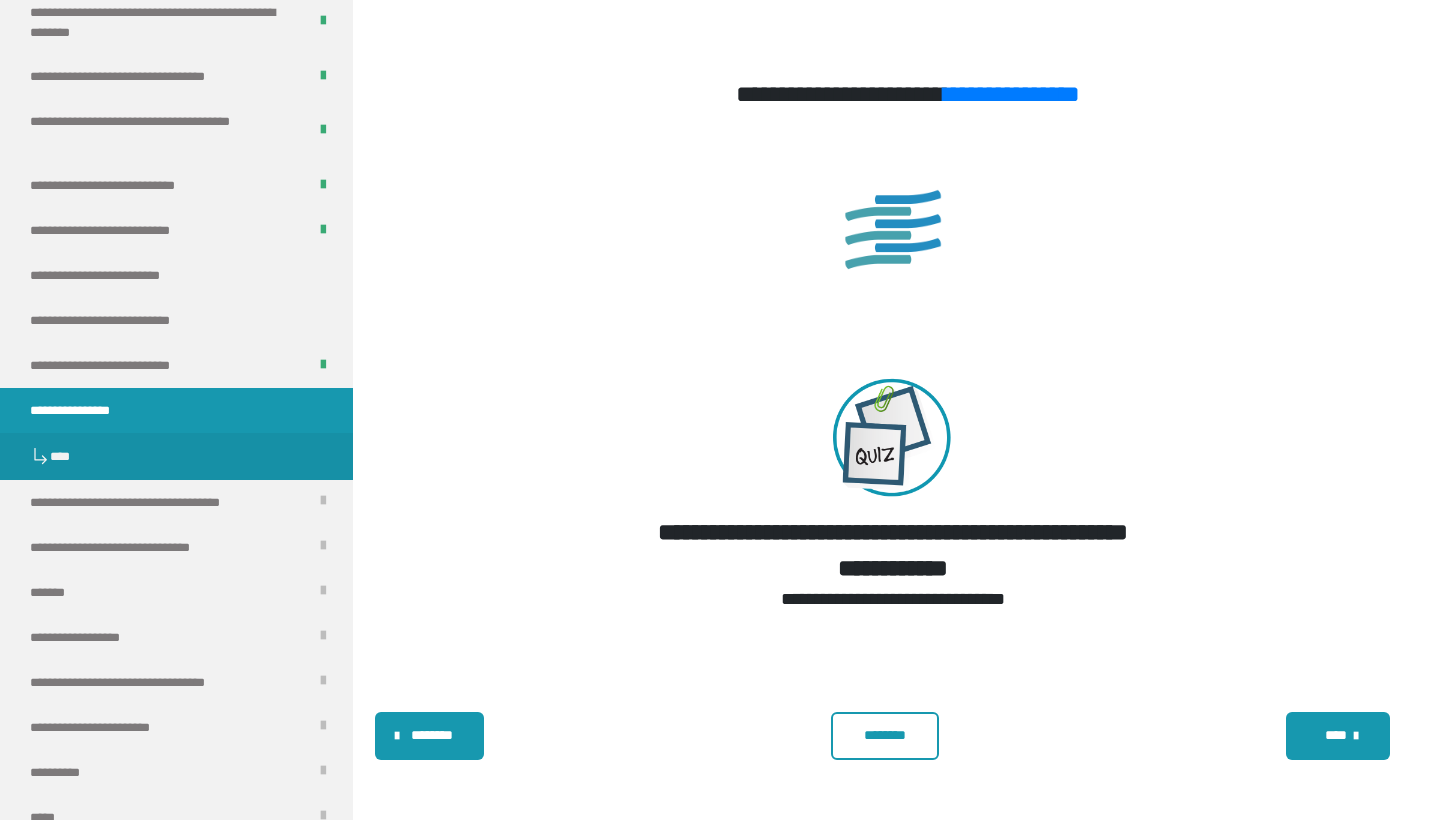 scroll, scrollTop: 4417, scrollLeft: 0, axis: vertical 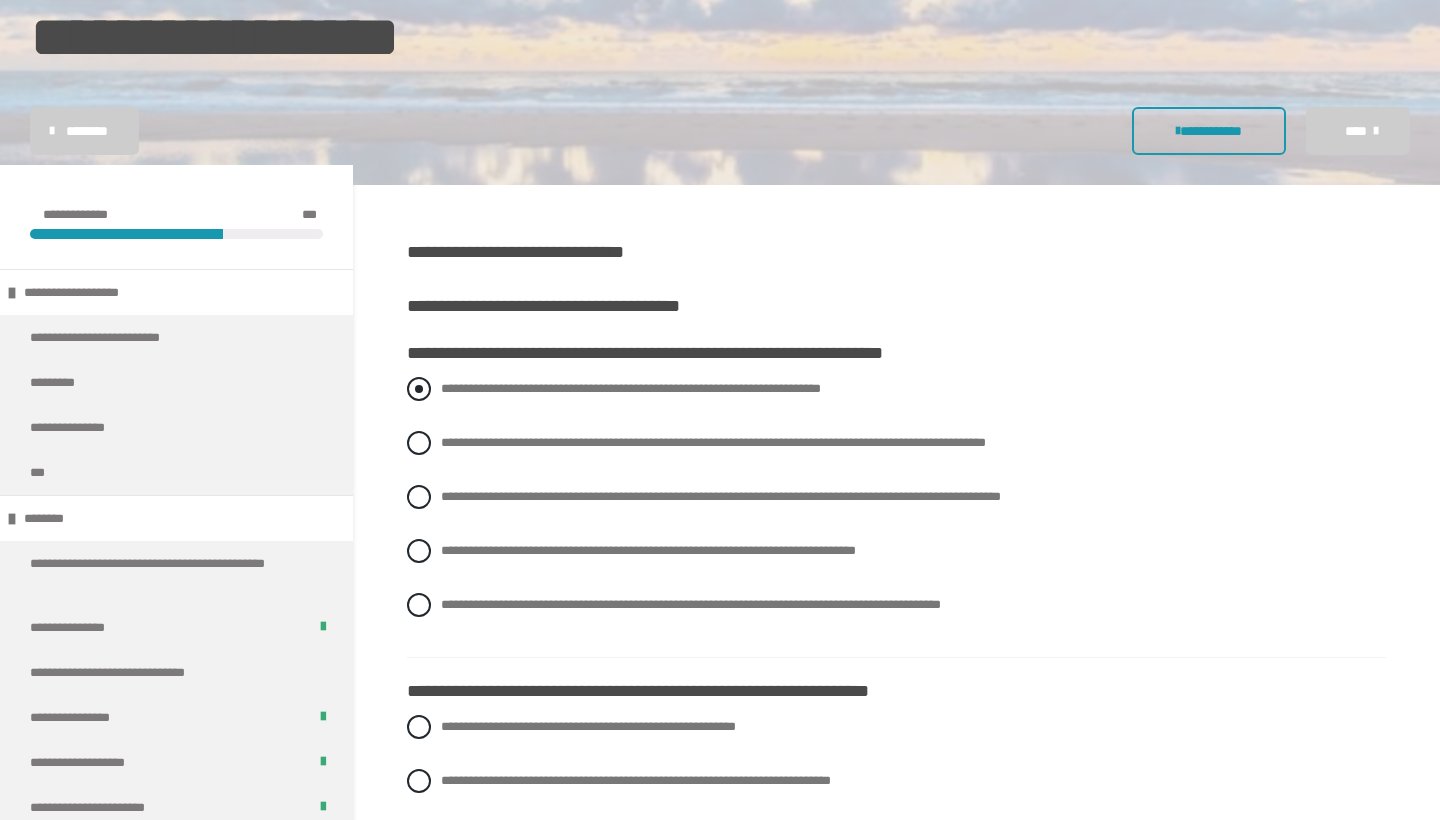 click on "**********" at bounding box center (631, 388) 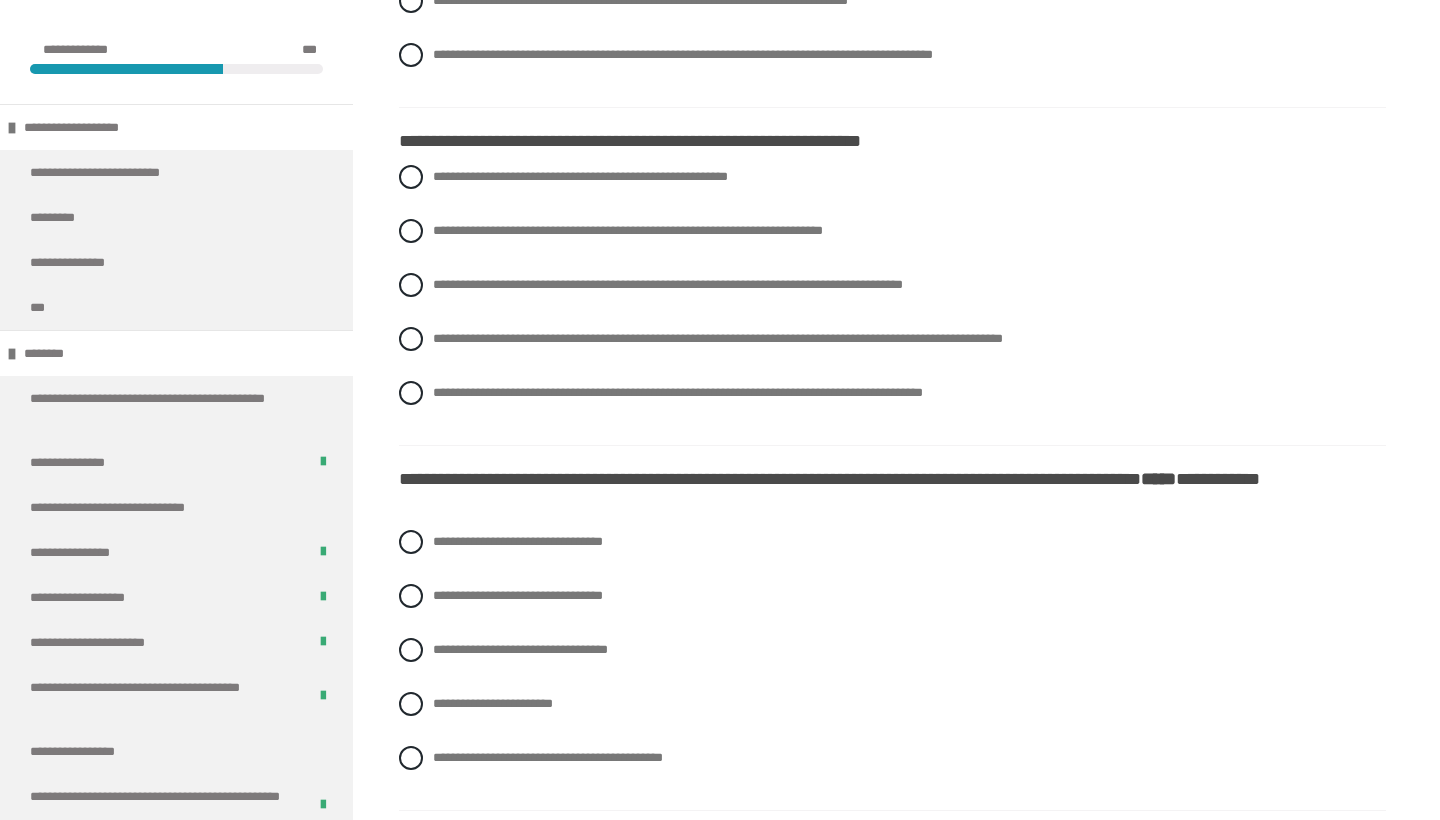 scroll, scrollTop: 814, scrollLeft: 0, axis: vertical 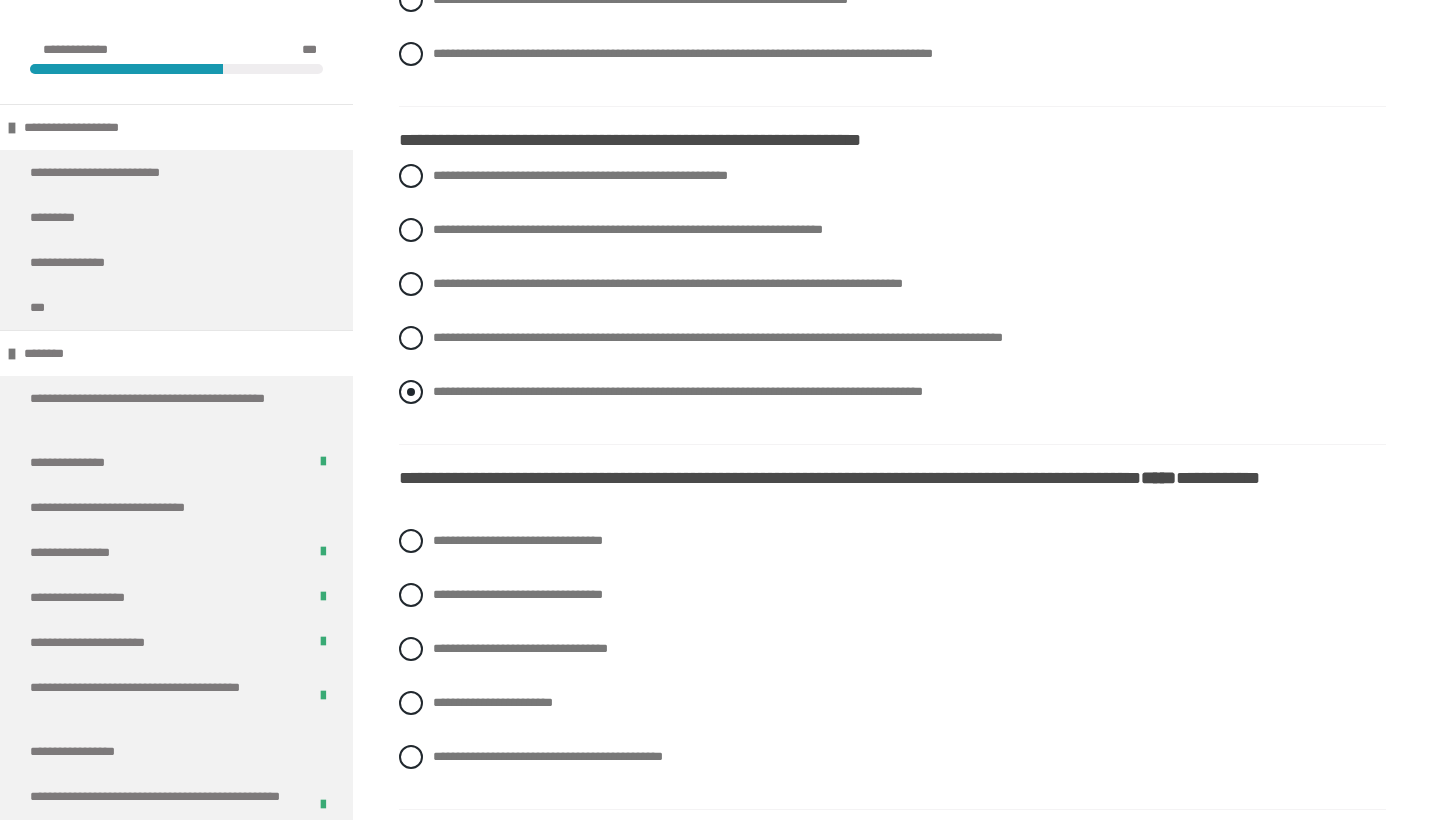 click on "**********" at bounding box center (678, 391) 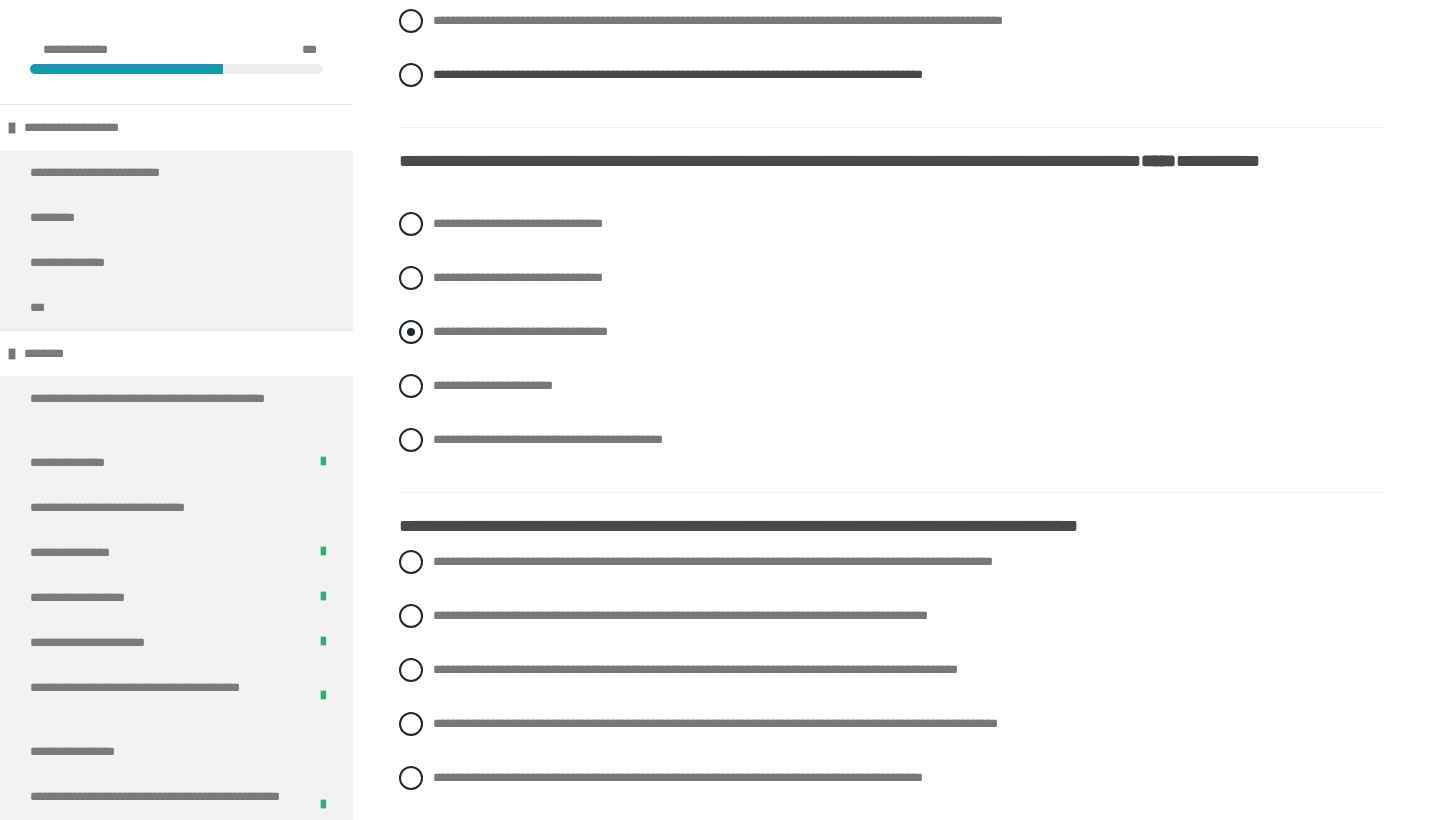 scroll, scrollTop: 1188, scrollLeft: 0, axis: vertical 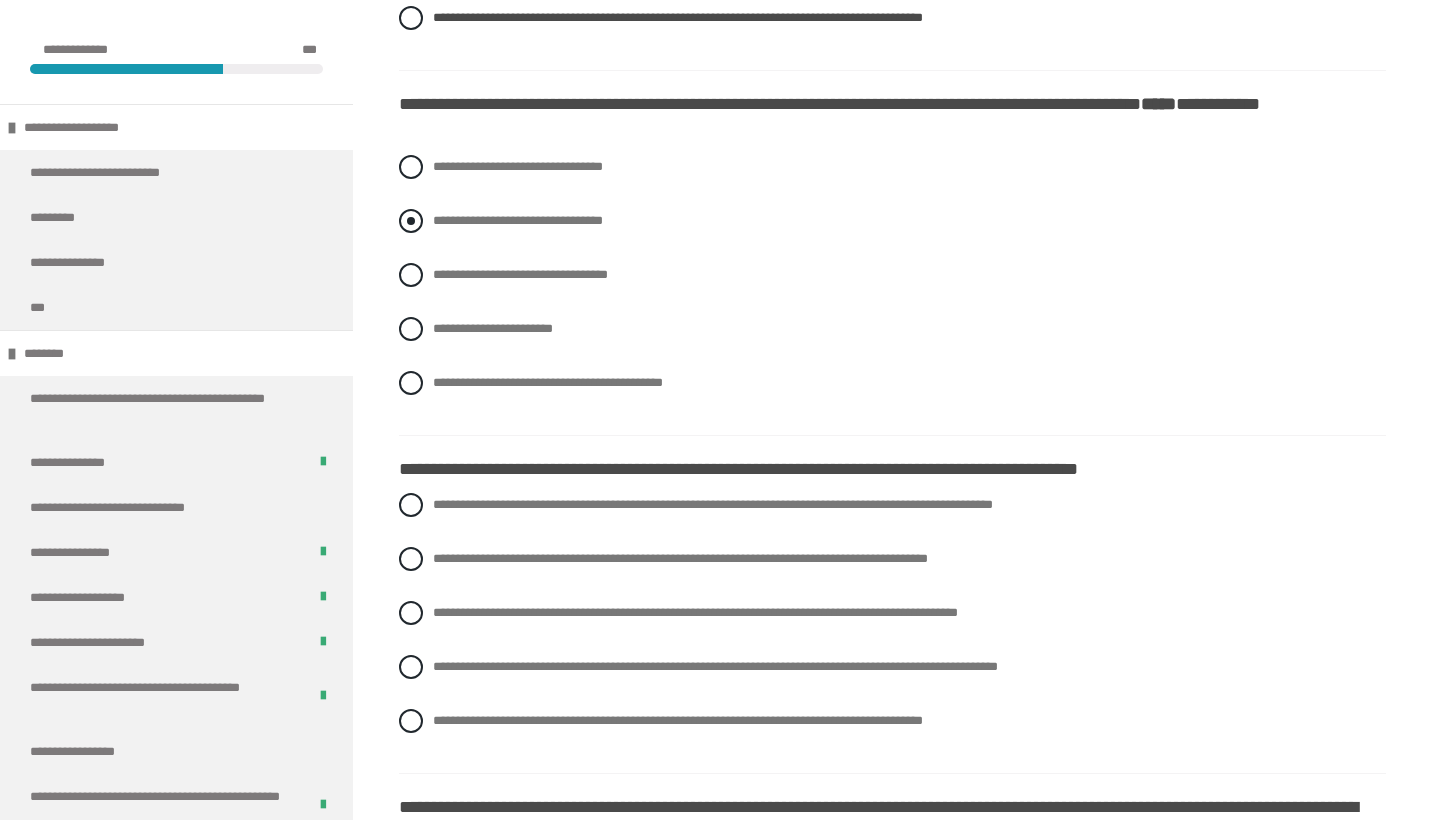 click on "**********" at bounding box center (518, 220) 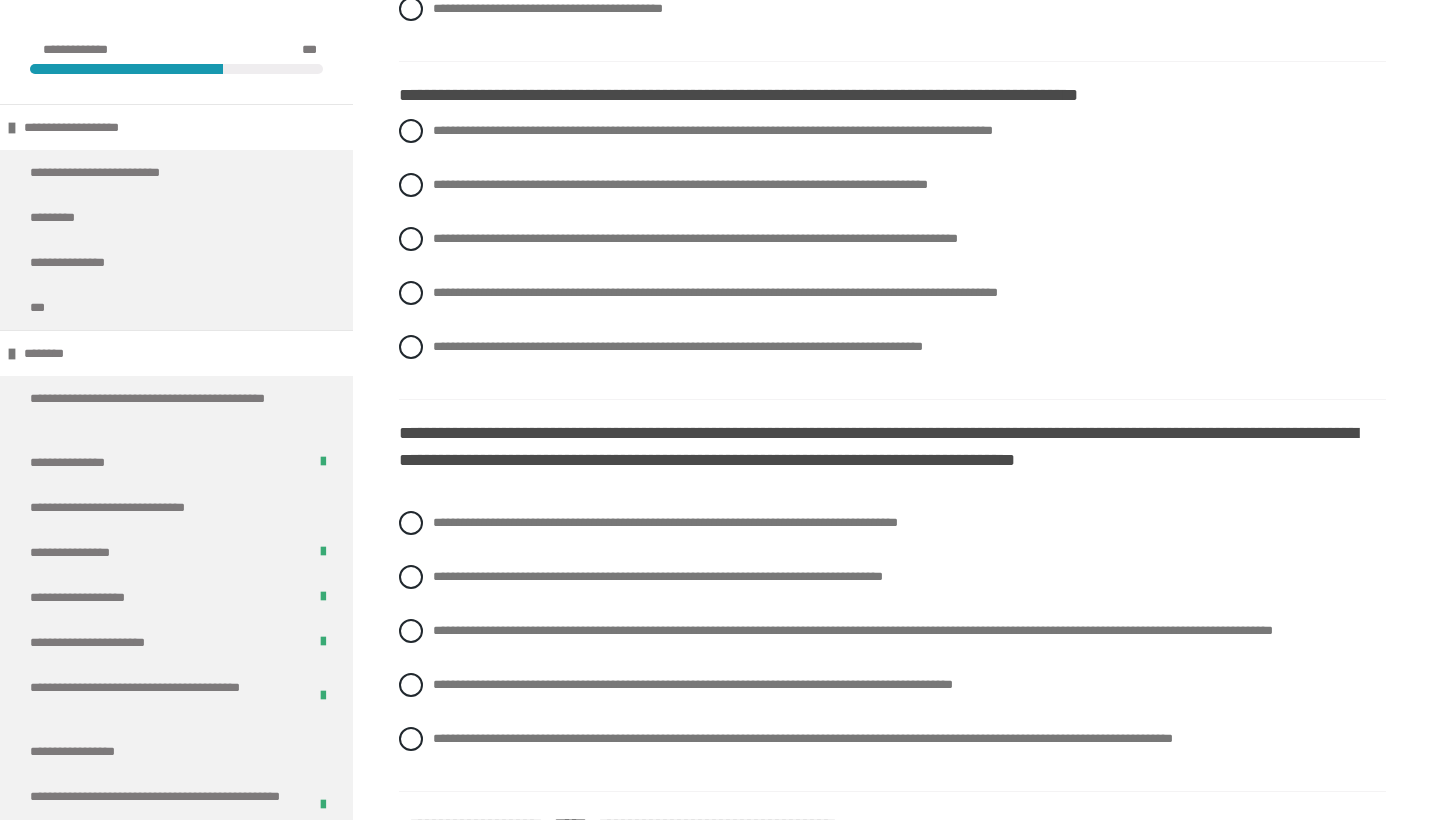 scroll, scrollTop: 1562, scrollLeft: 0, axis: vertical 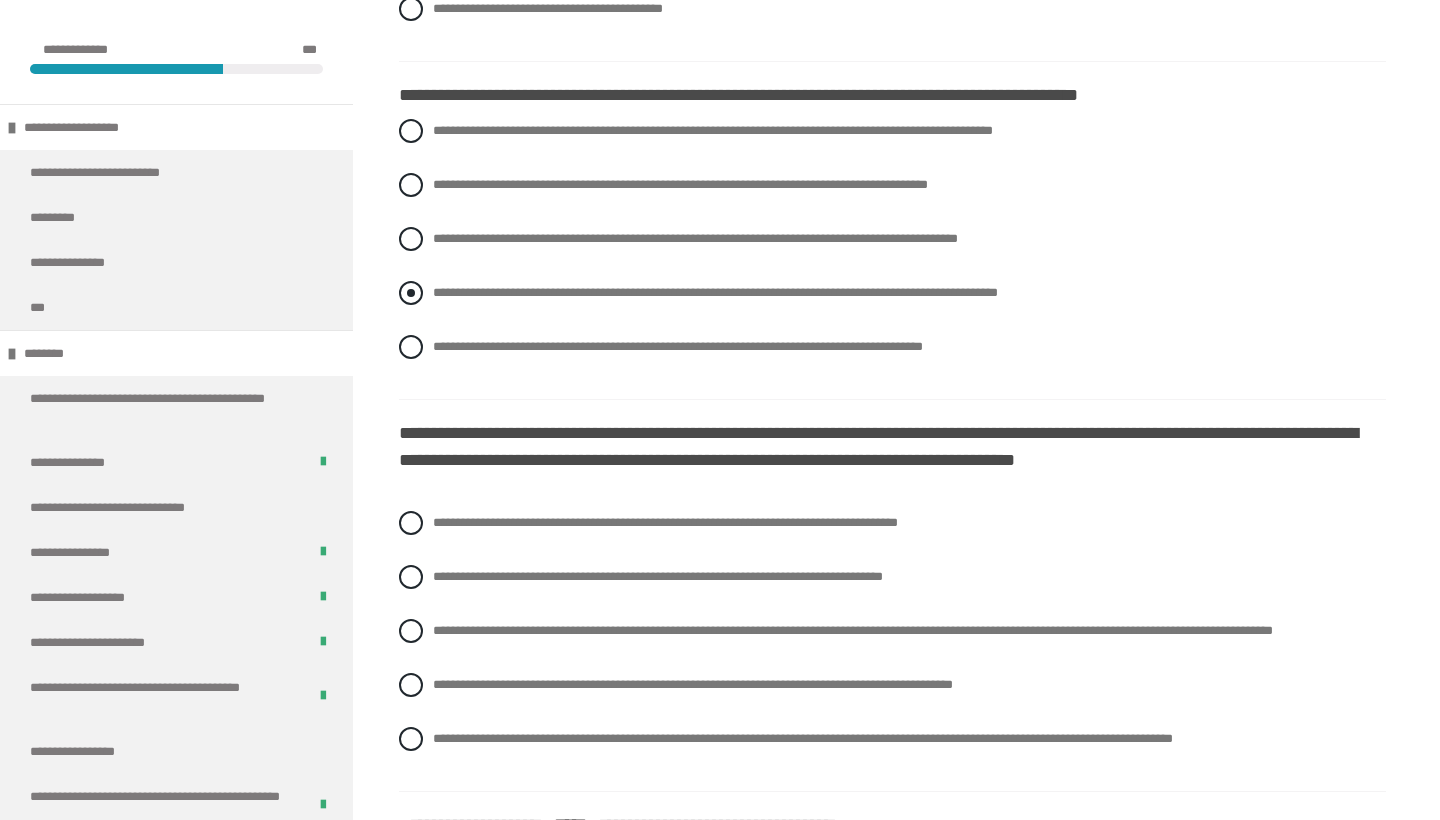 click on "**********" at bounding box center [715, 292] 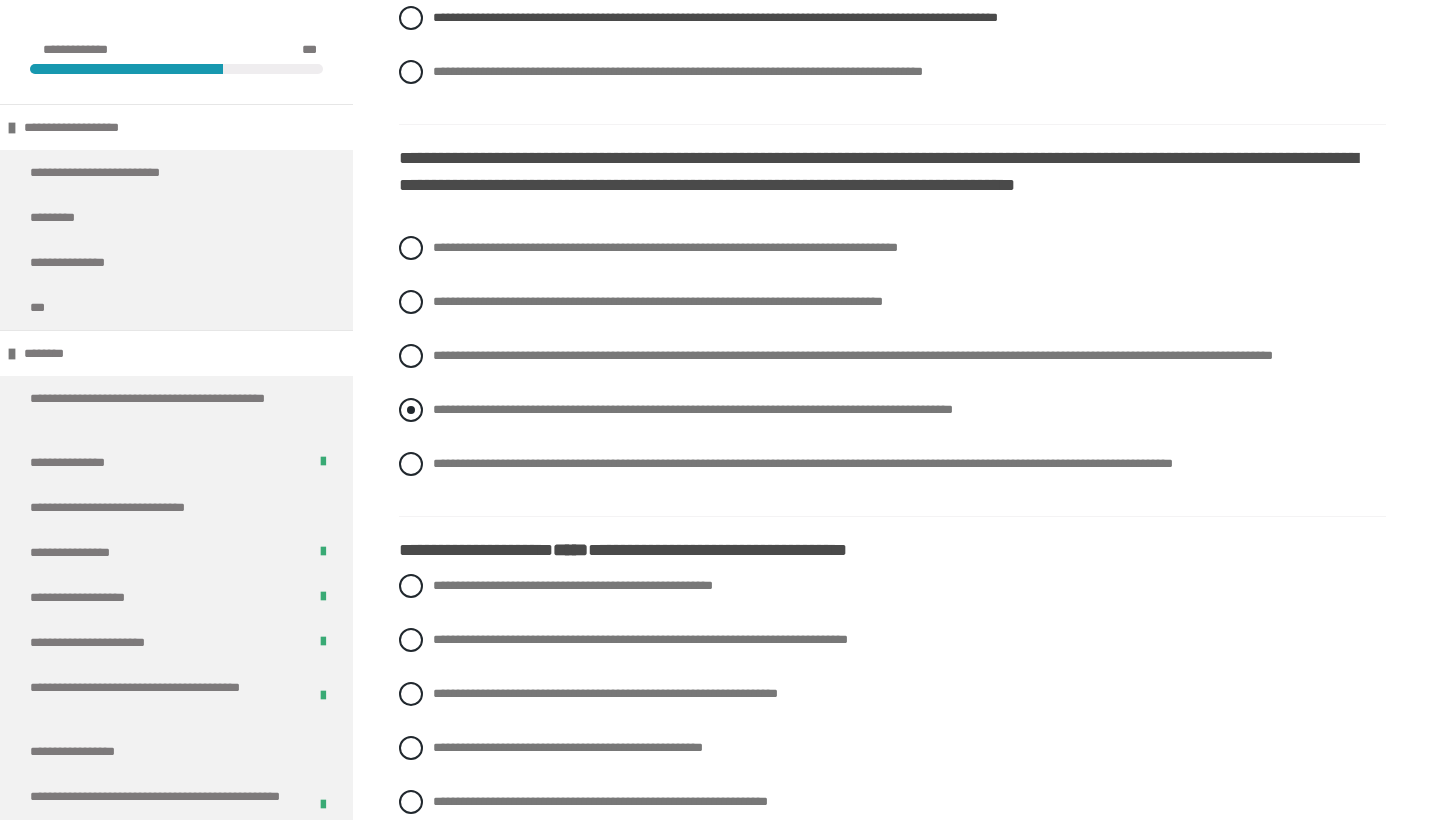 scroll, scrollTop: 1841, scrollLeft: 0, axis: vertical 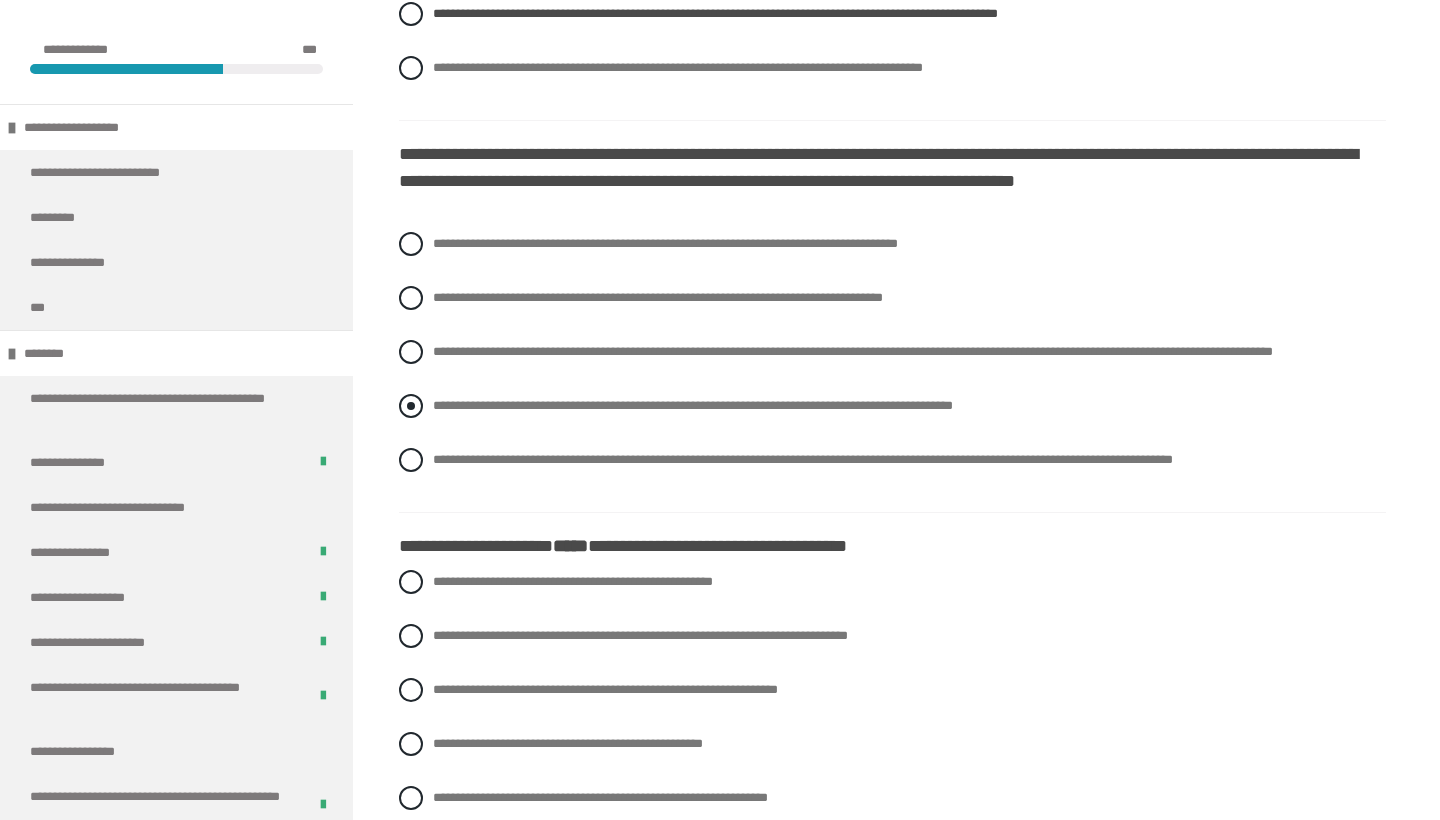 click on "**********" at bounding box center (693, 405) 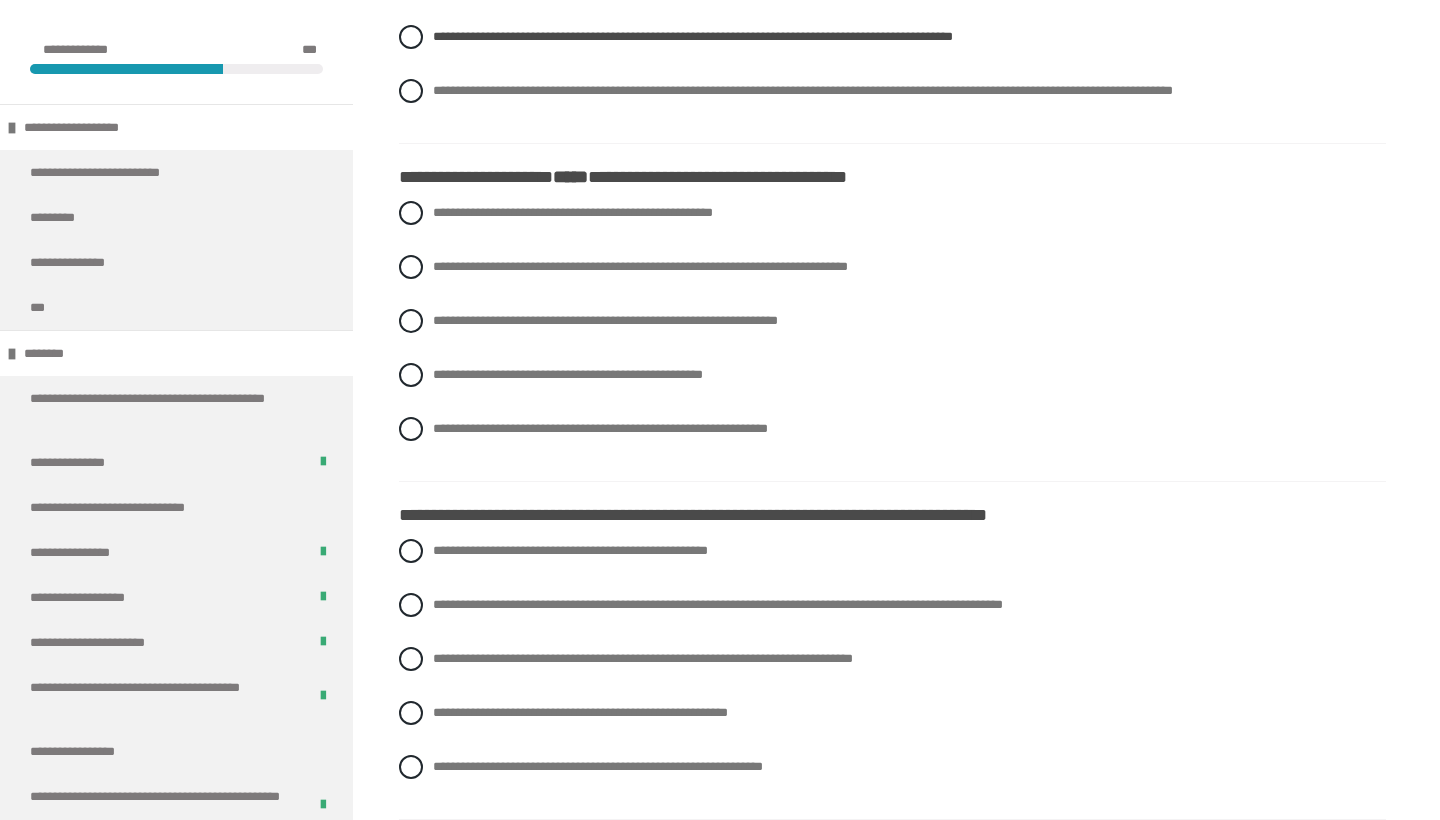 scroll, scrollTop: 2213, scrollLeft: 0, axis: vertical 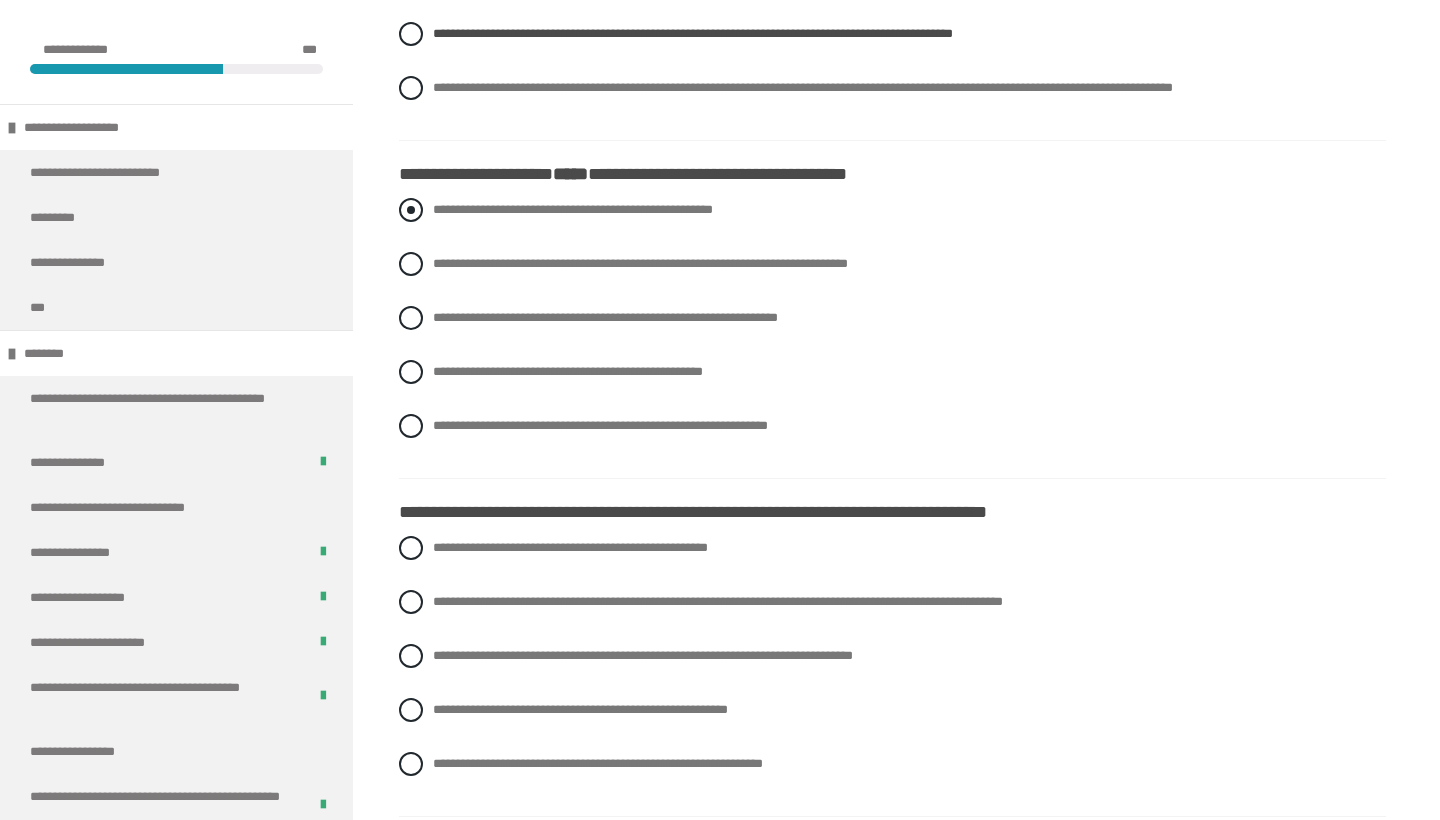 click on "**********" at bounding box center [573, 209] 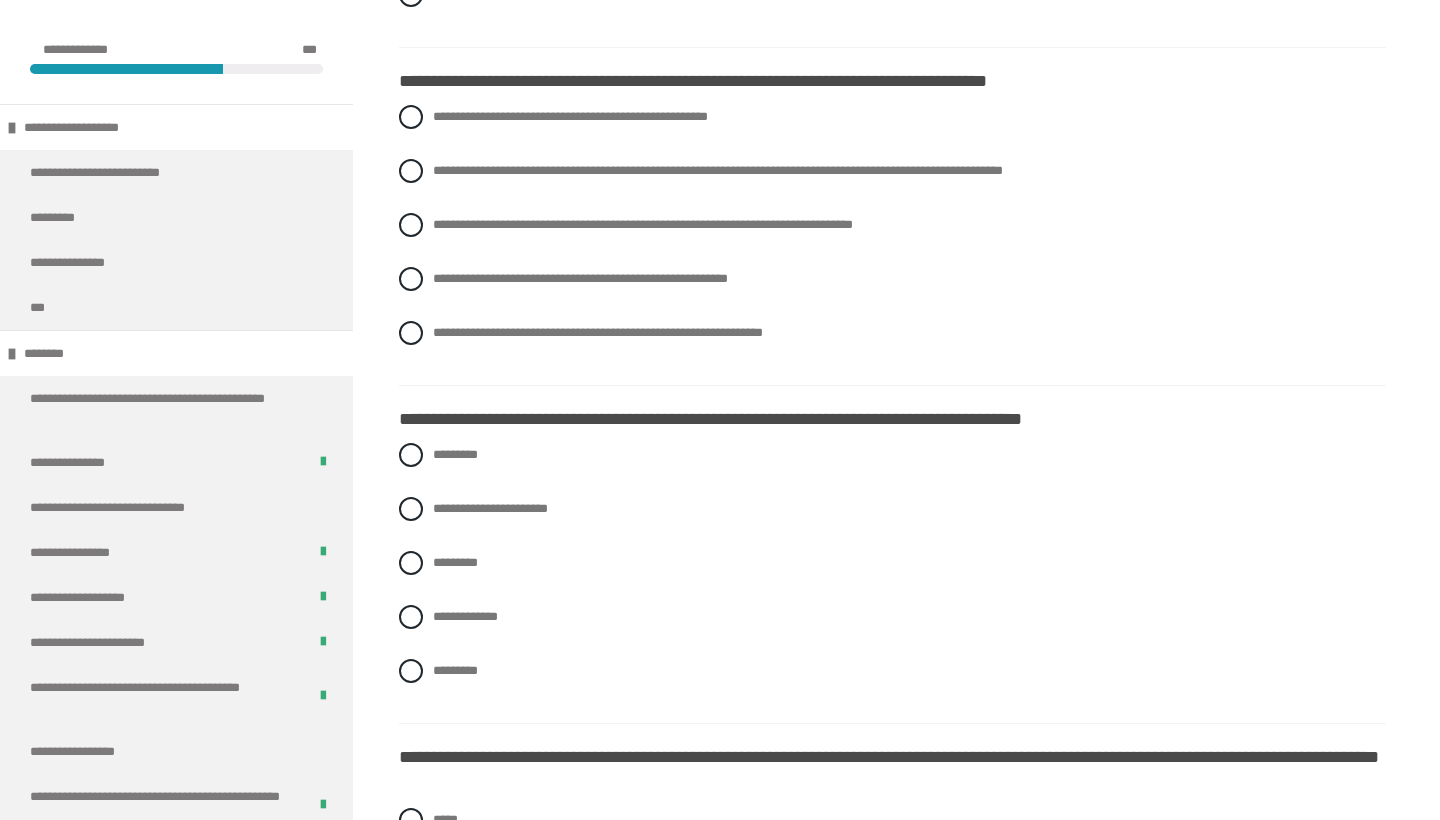 scroll, scrollTop: 2657, scrollLeft: 0, axis: vertical 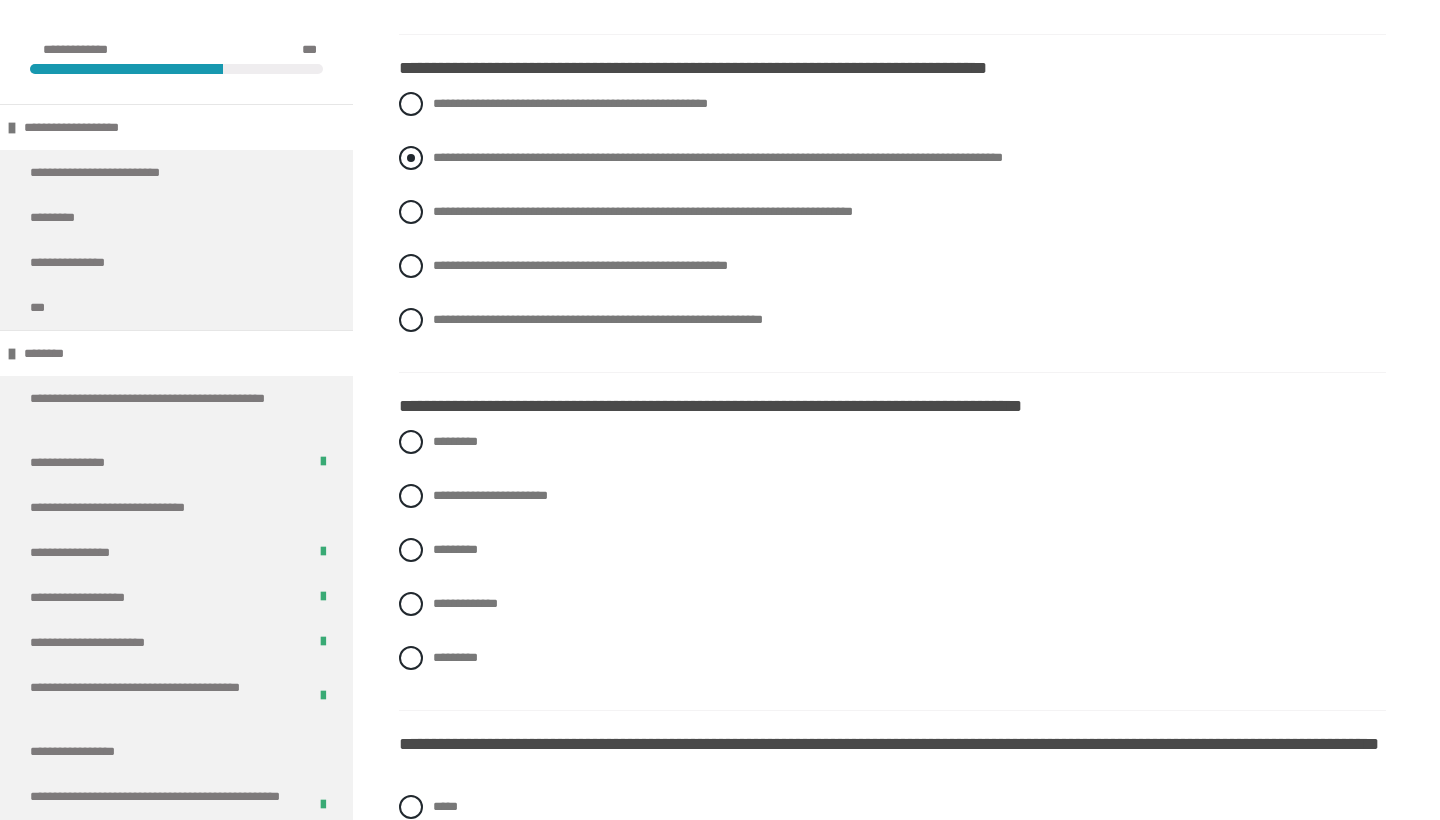 click on "**********" at bounding box center (718, 157) 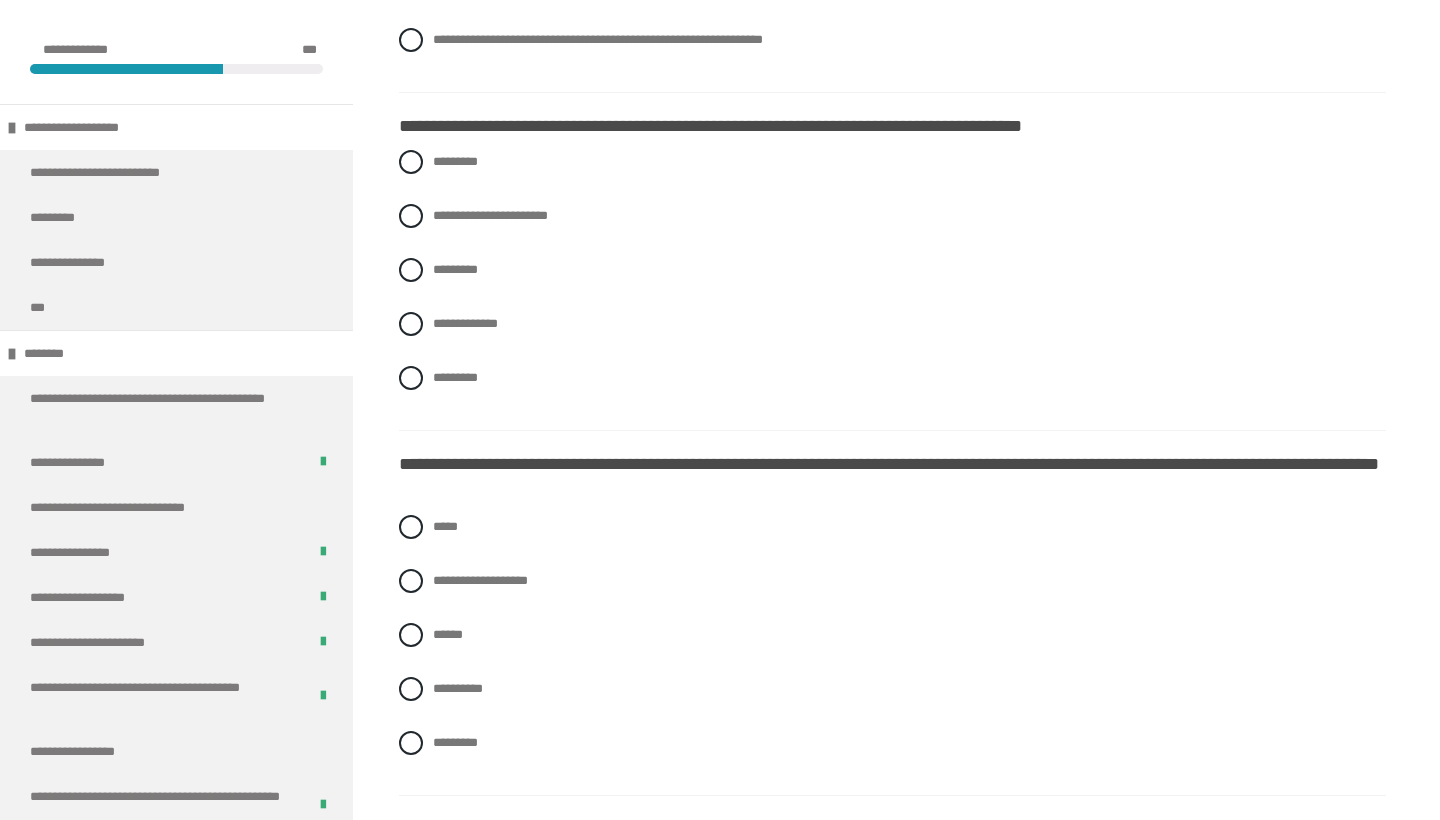 scroll, scrollTop: 2946, scrollLeft: 0, axis: vertical 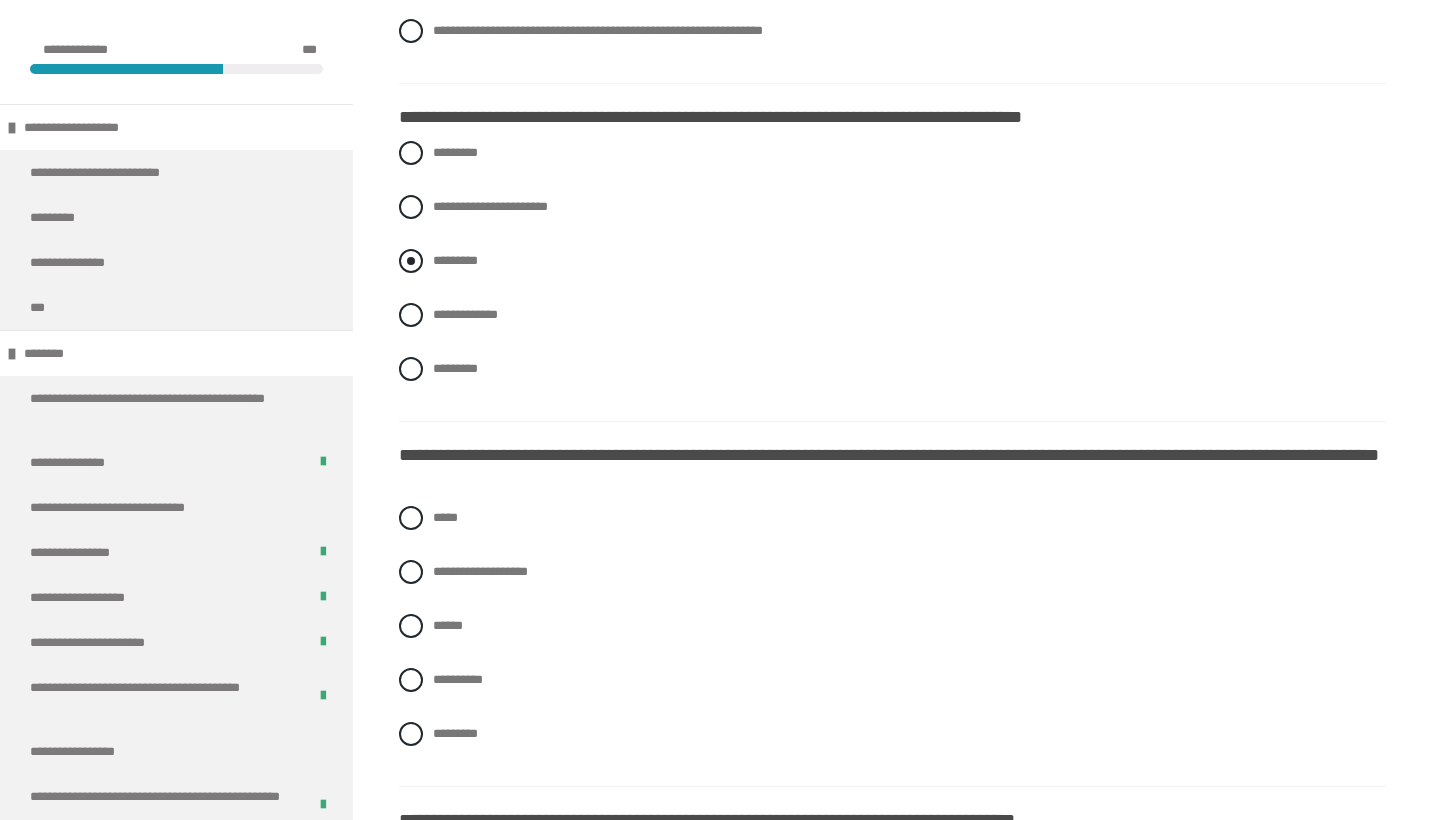 click on "*********" at bounding box center [455, 260] 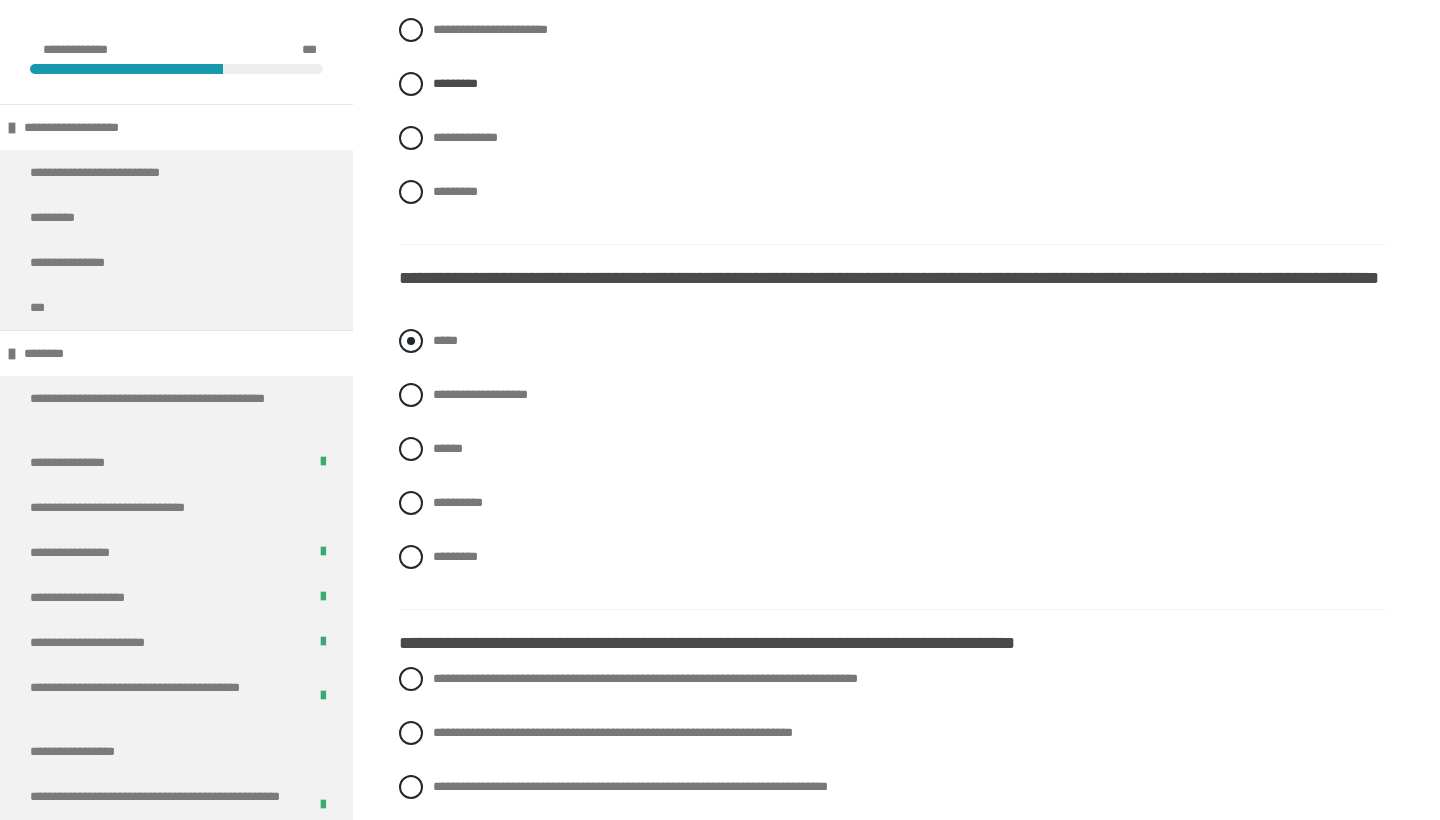 scroll, scrollTop: 3312, scrollLeft: 0, axis: vertical 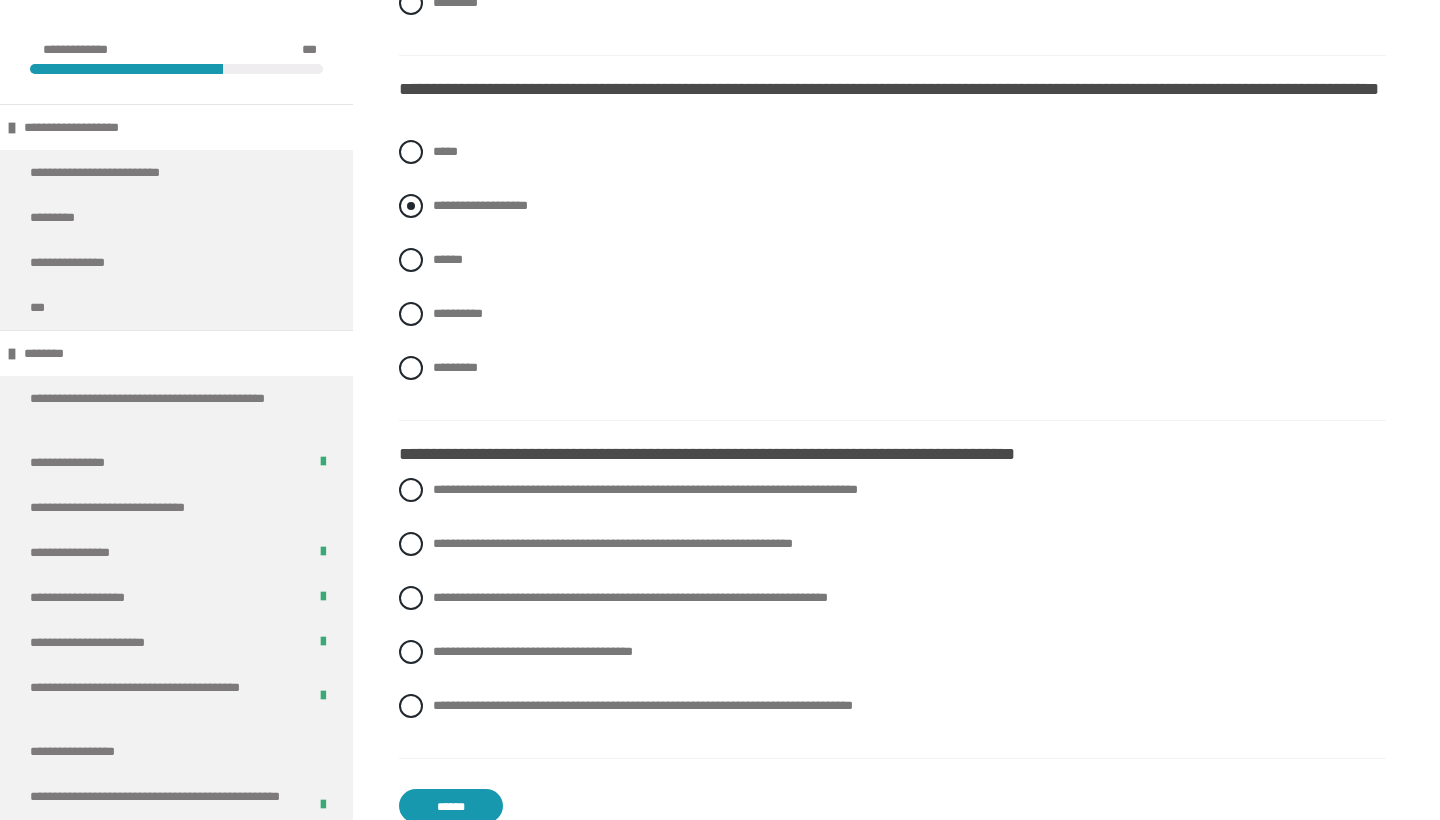 click on "**********" at bounding box center [480, 205] 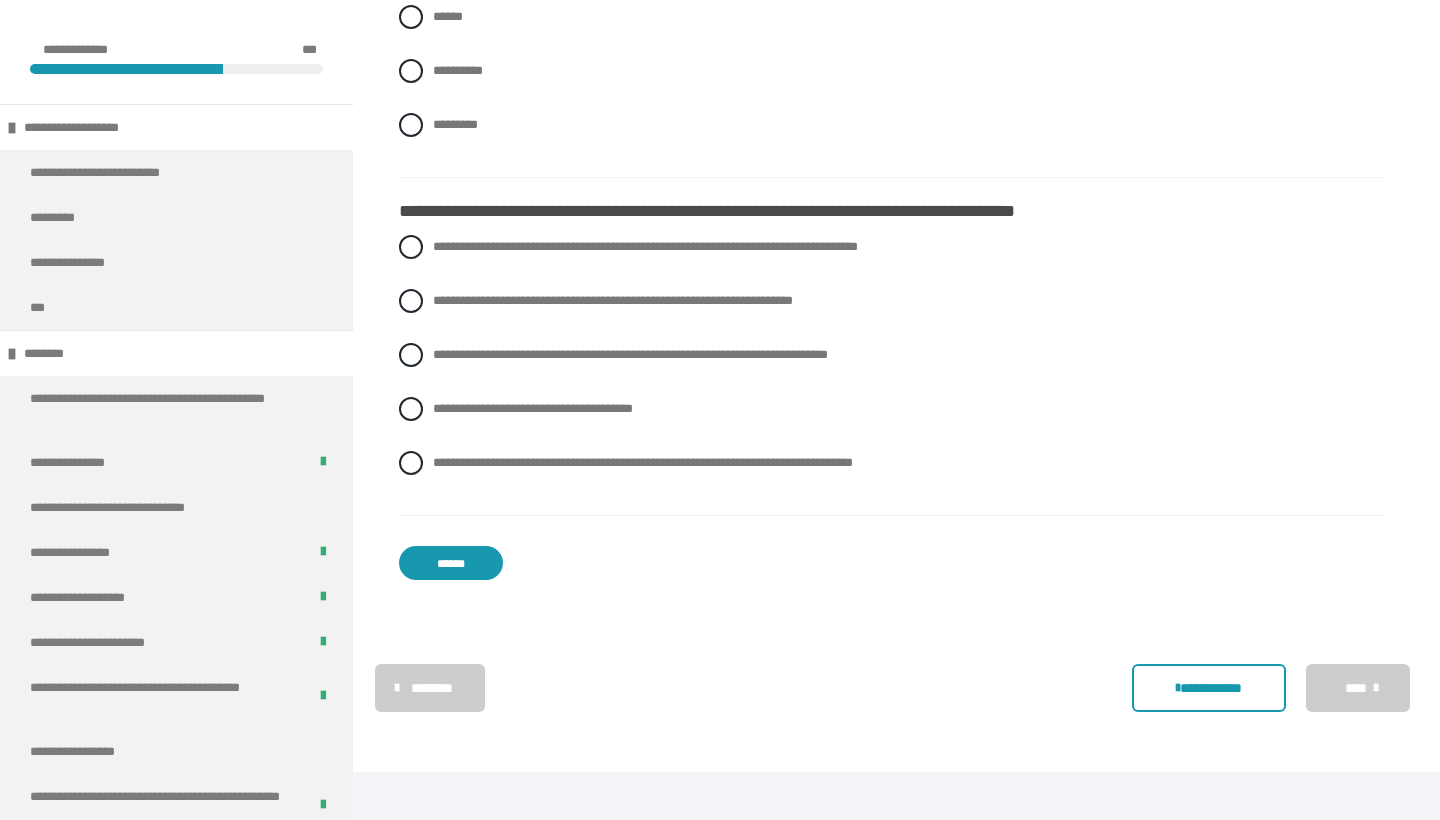 scroll, scrollTop: 3555, scrollLeft: 0, axis: vertical 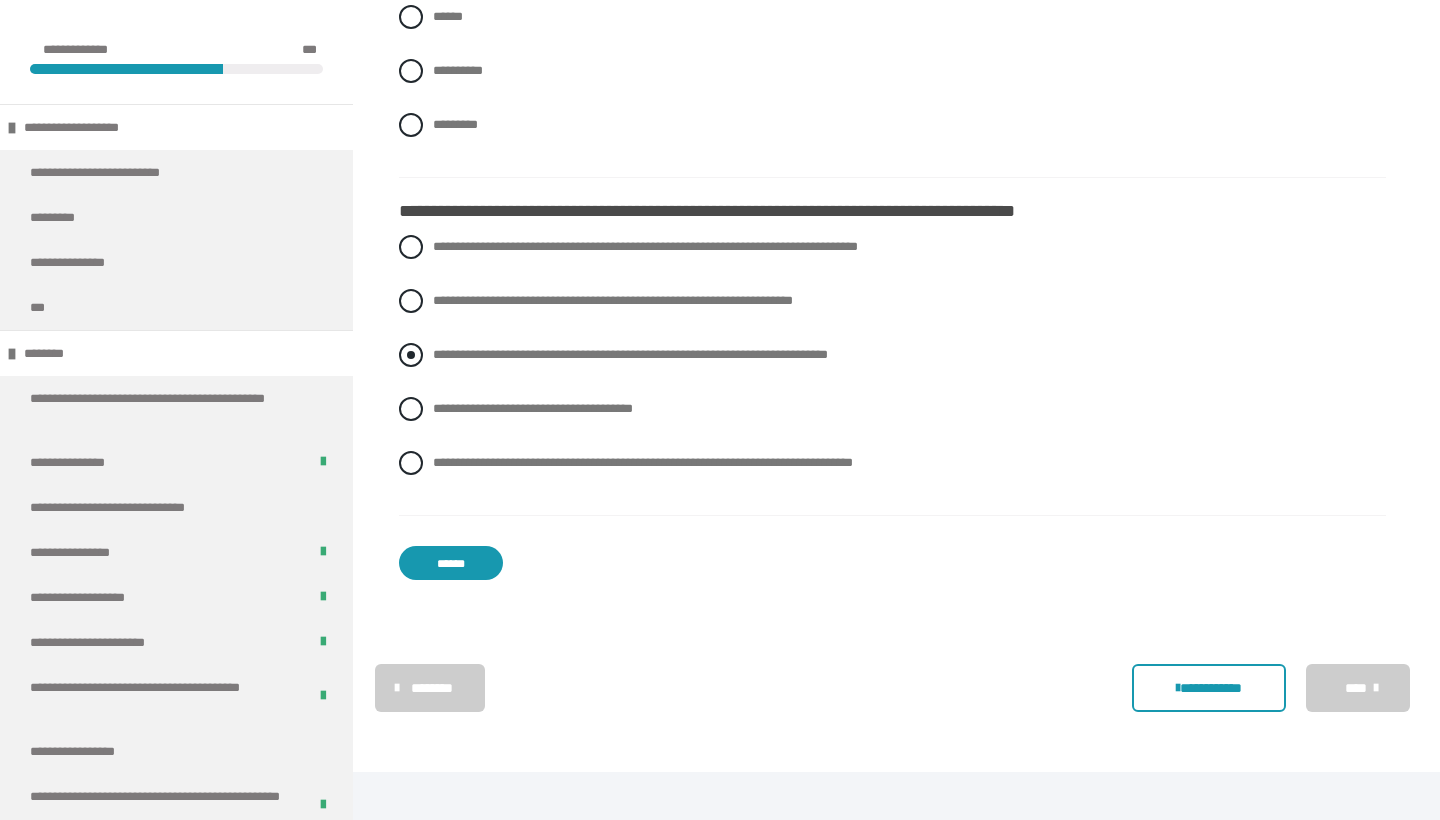 click on "**********" at bounding box center [630, 354] 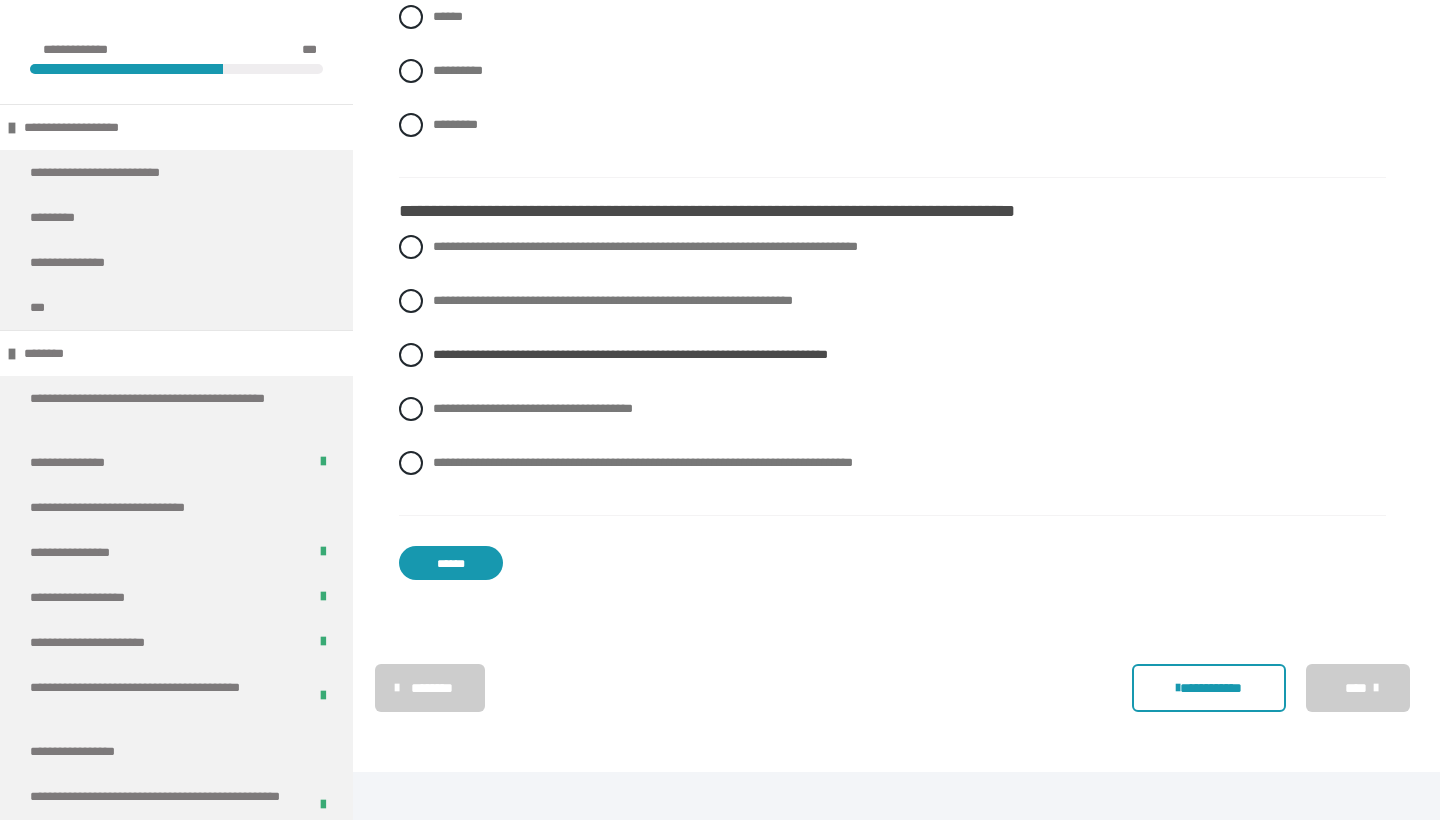 click on "******" at bounding box center [451, 563] 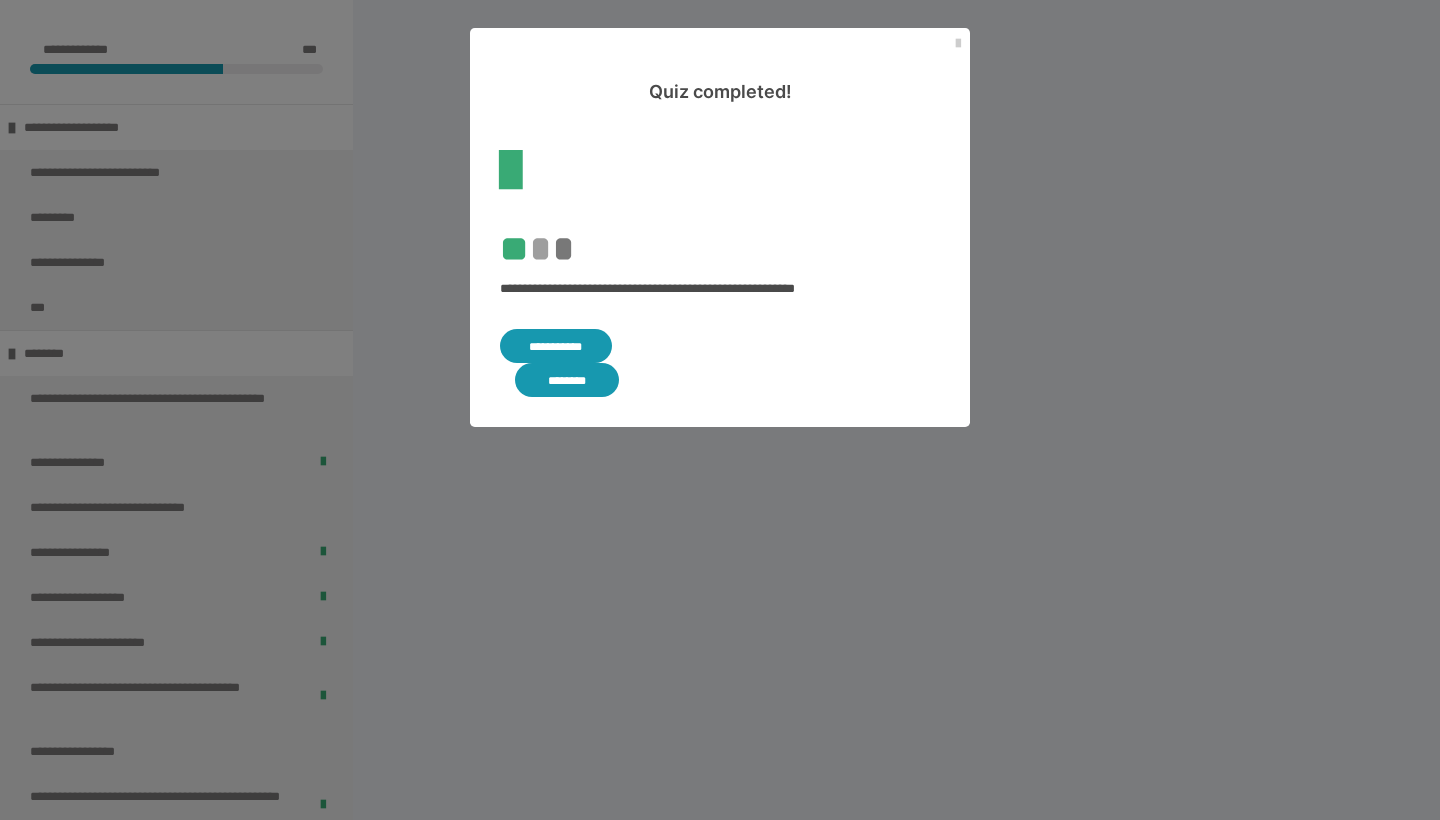 scroll, scrollTop: 508, scrollLeft: 0, axis: vertical 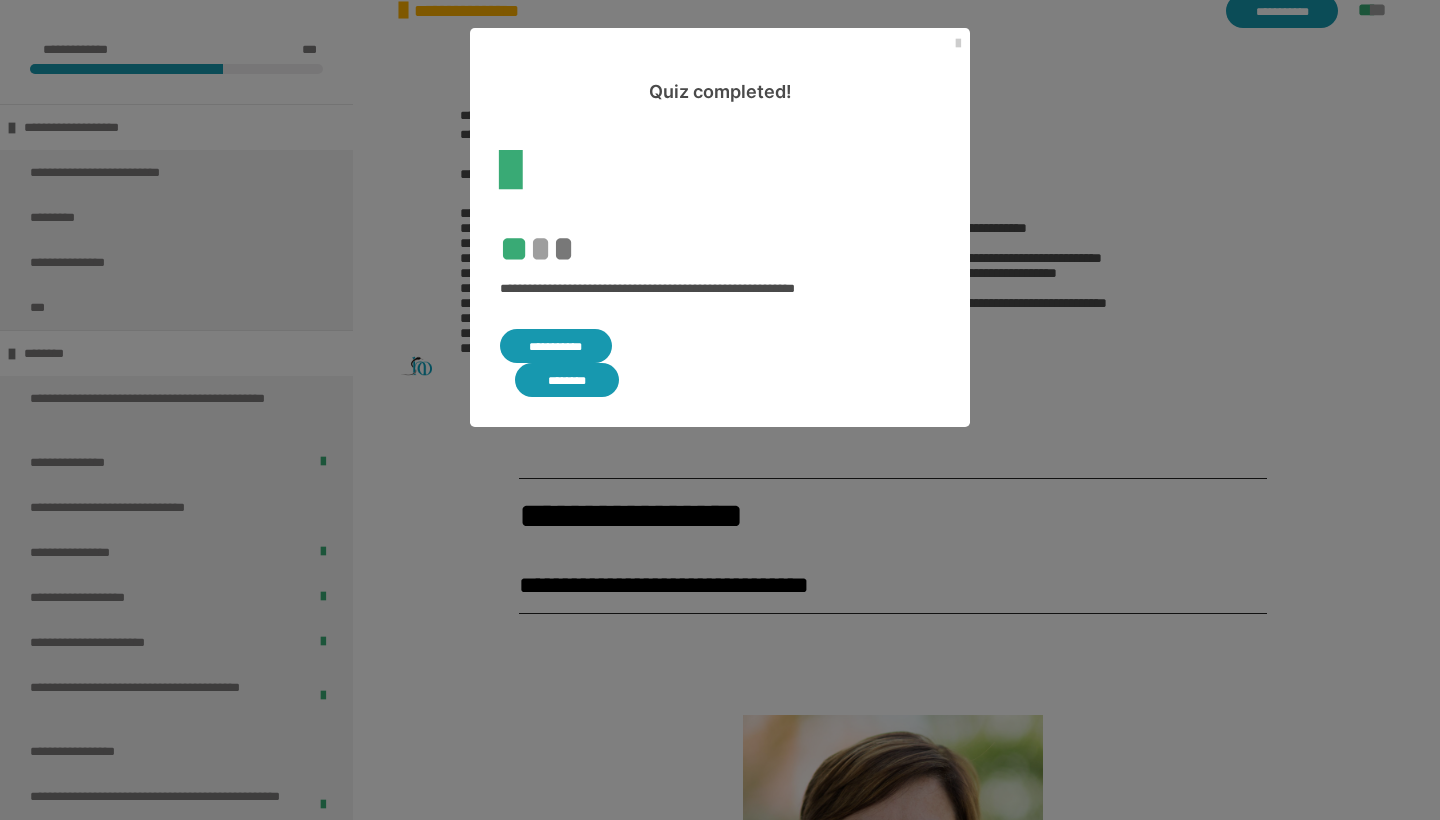click on "********" at bounding box center [567, 380] 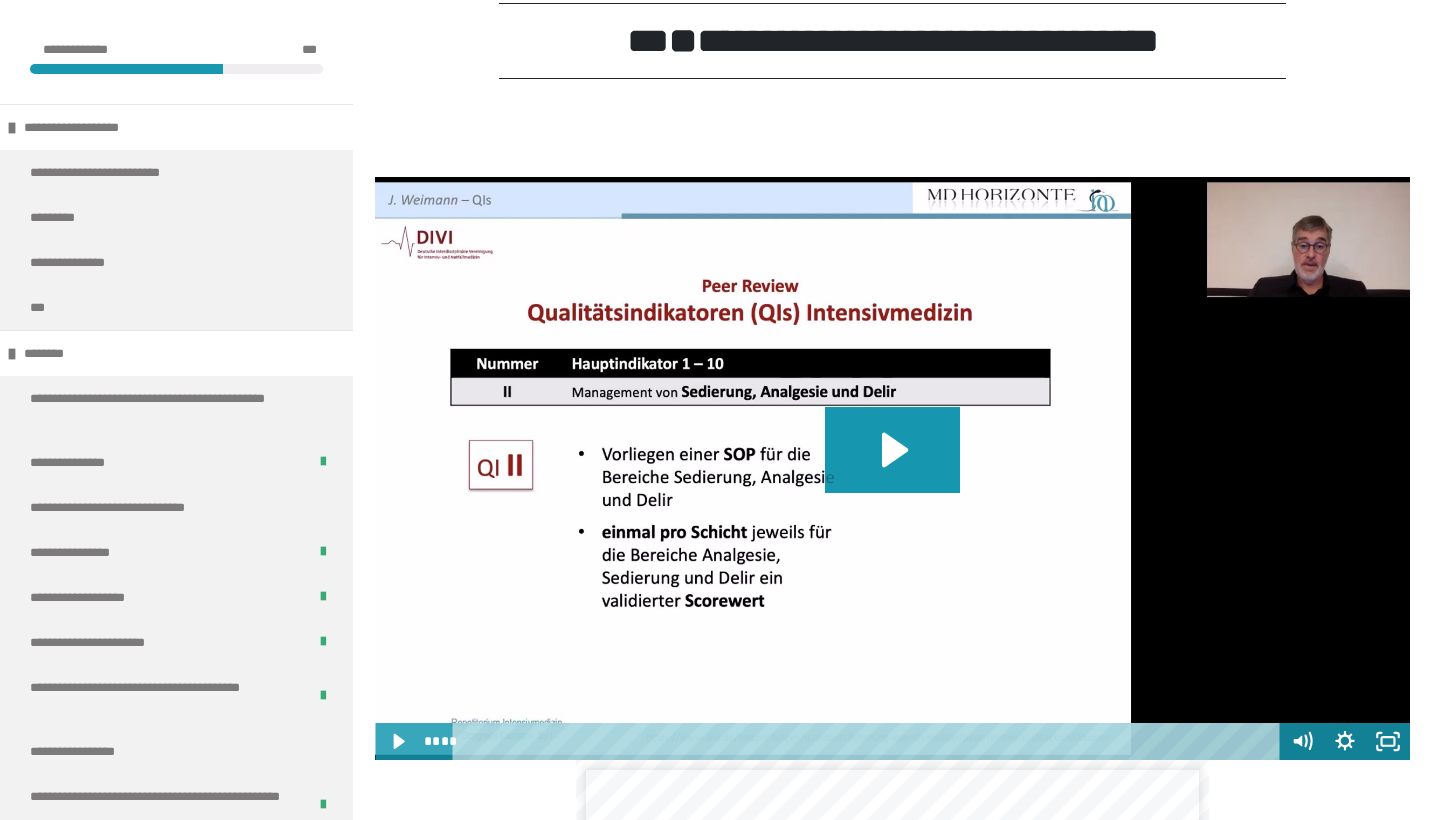 scroll, scrollTop: 500, scrollLeft: 0, axis: vertical 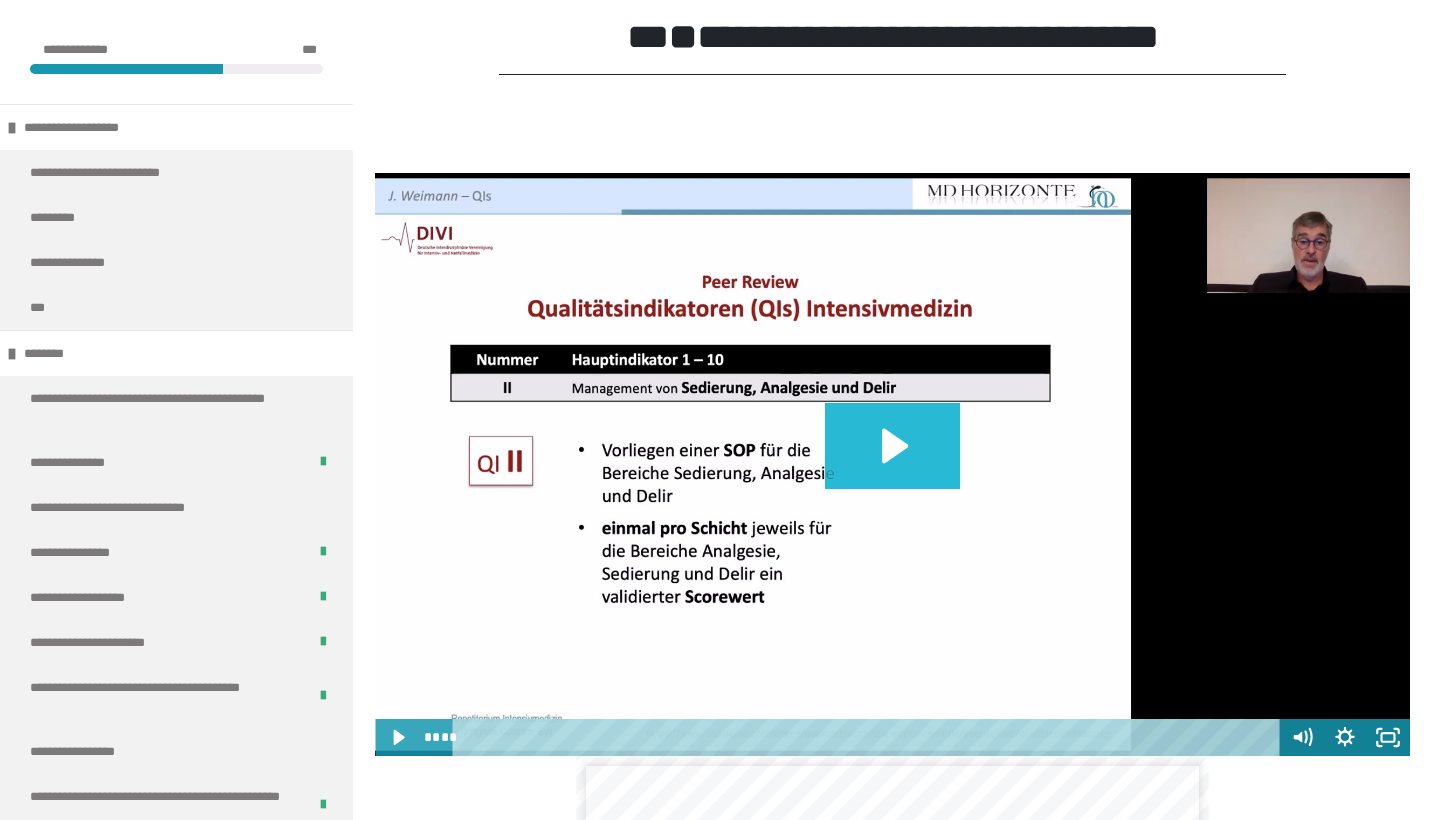 click 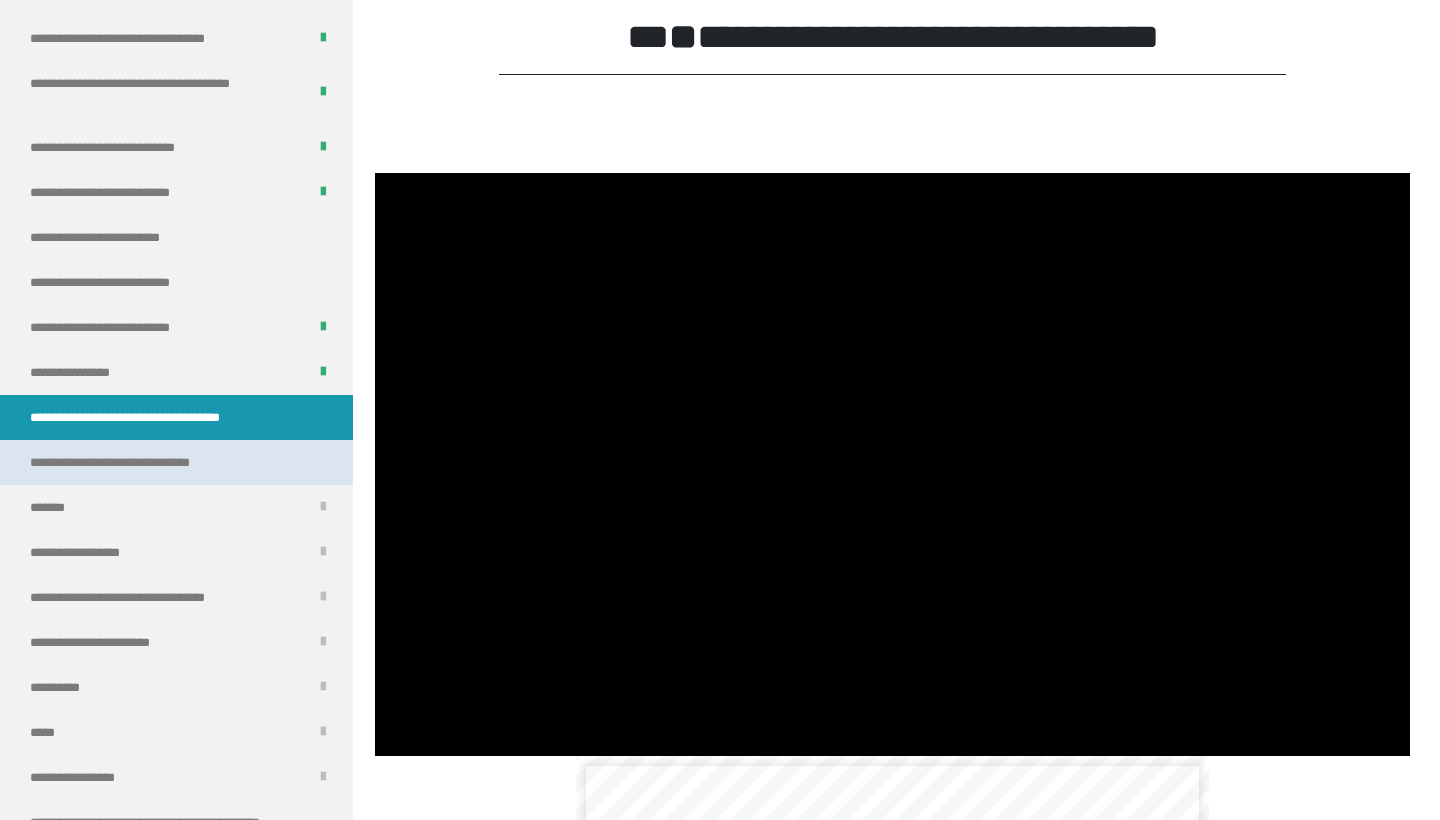 scroll, scrollTop: 1825, scrollLeft: 0, axis: vertical 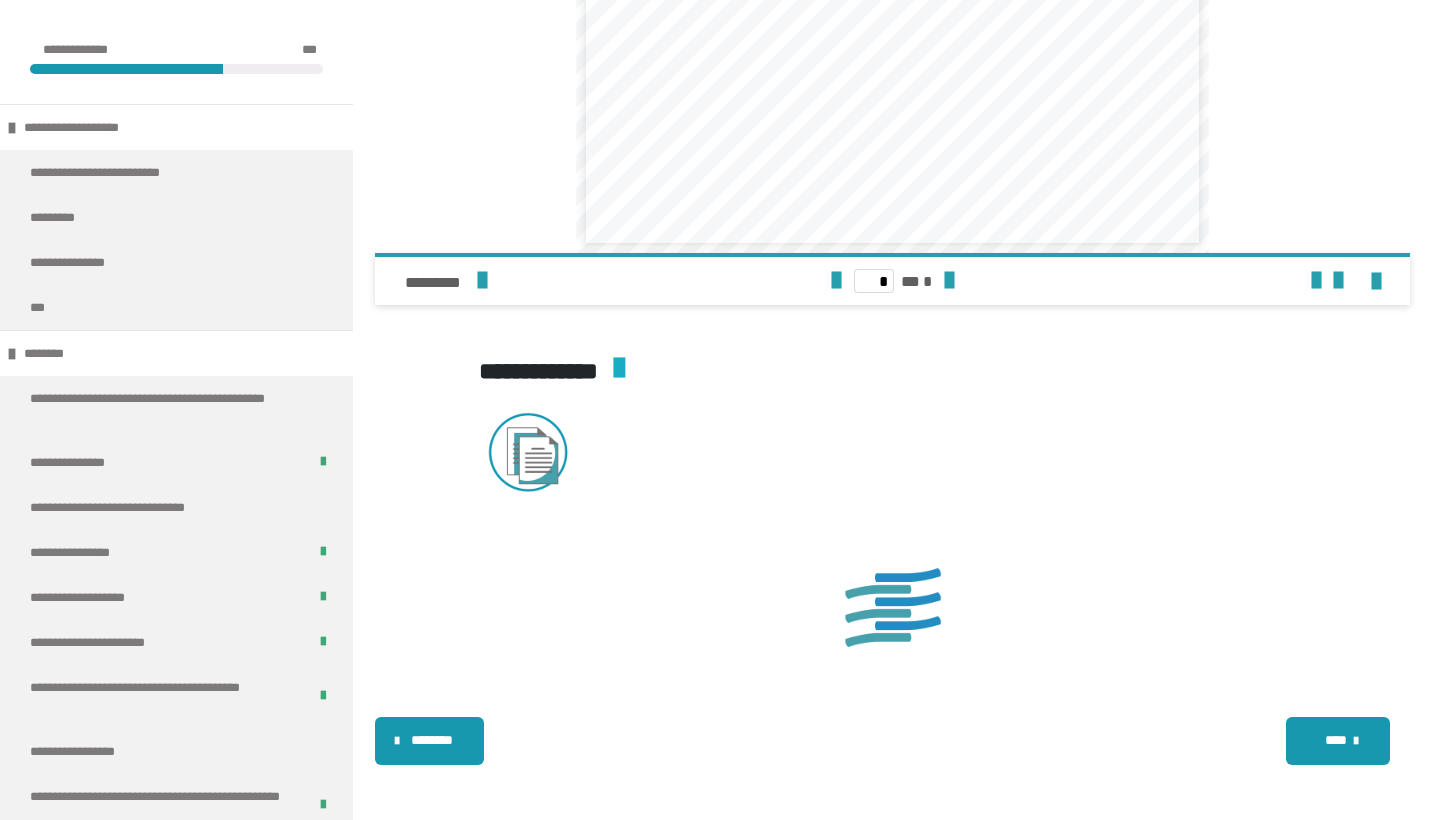 click on "****" at bounding box center [1335, 740] 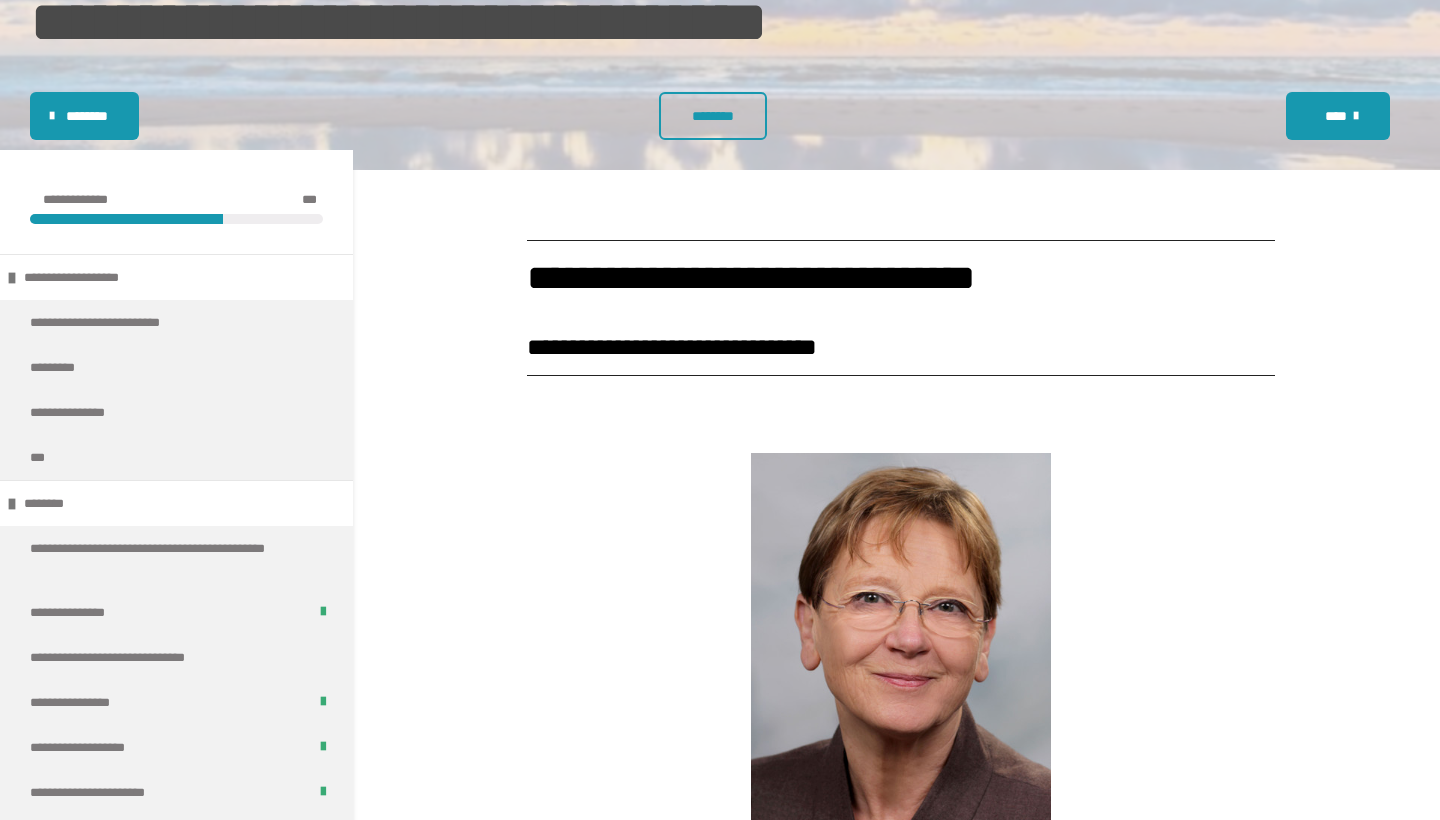 scroll, scrollTop: 277, scrollLeft: 0, axis: vertical 